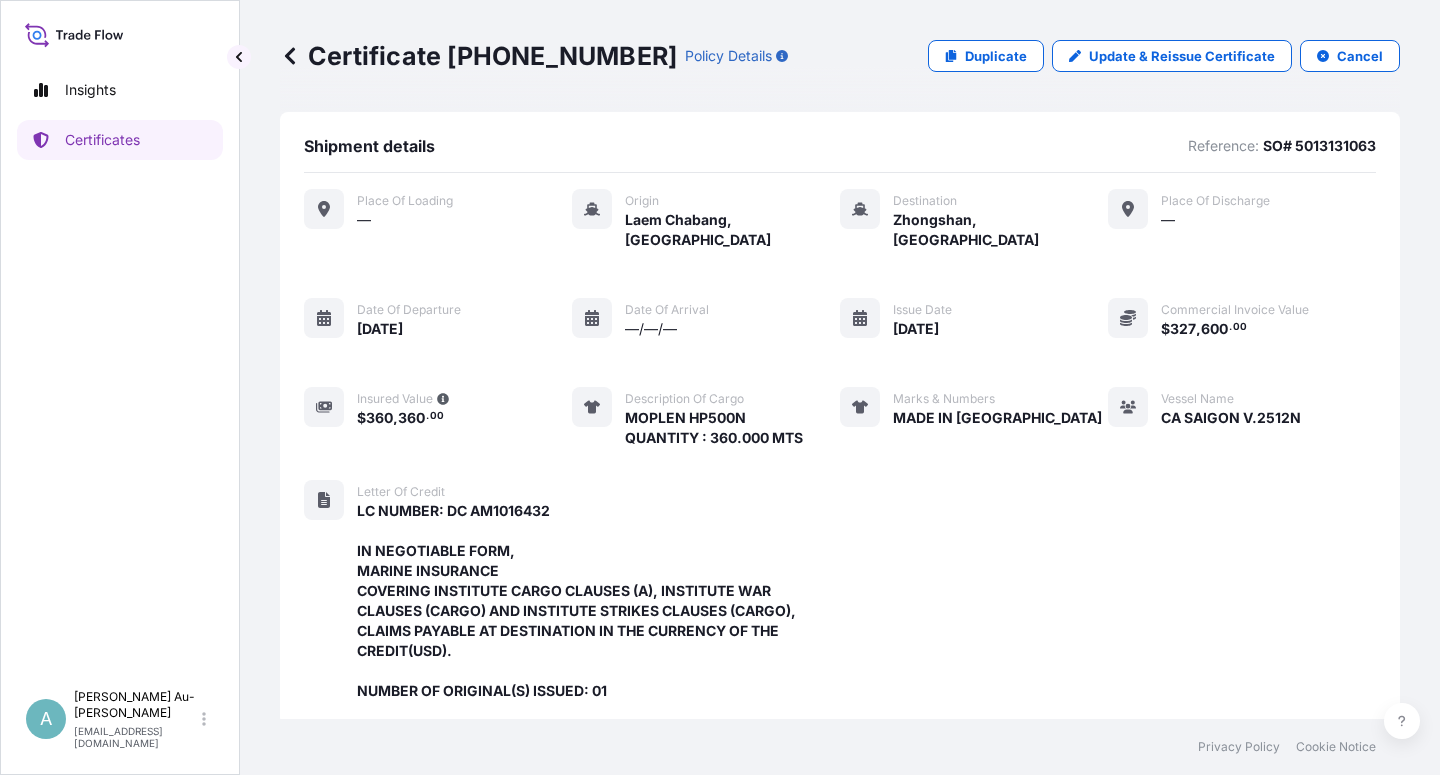 scroll, scrollTop: 0, scrollLeft: 0, axis: both 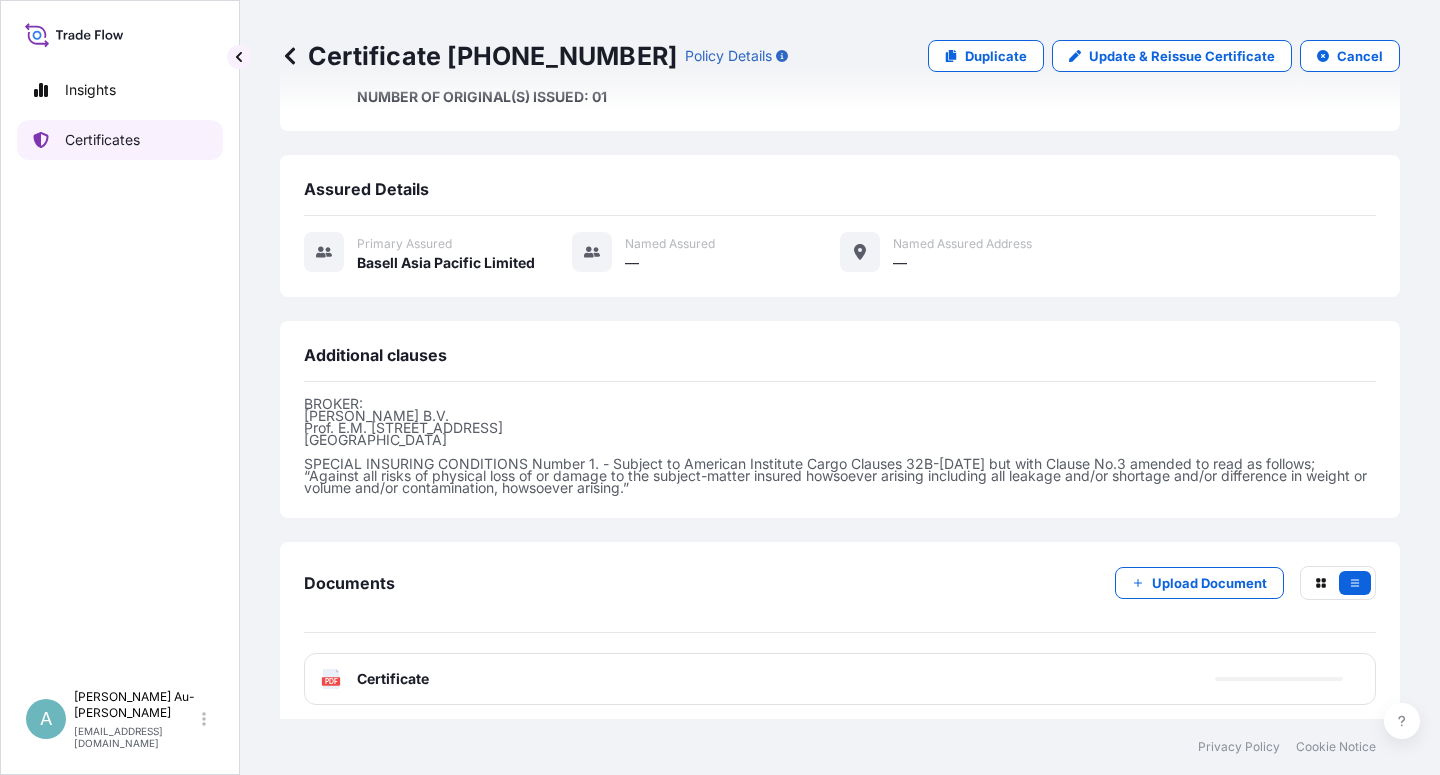 click on "Certificates" at bounding box center [120, 140] 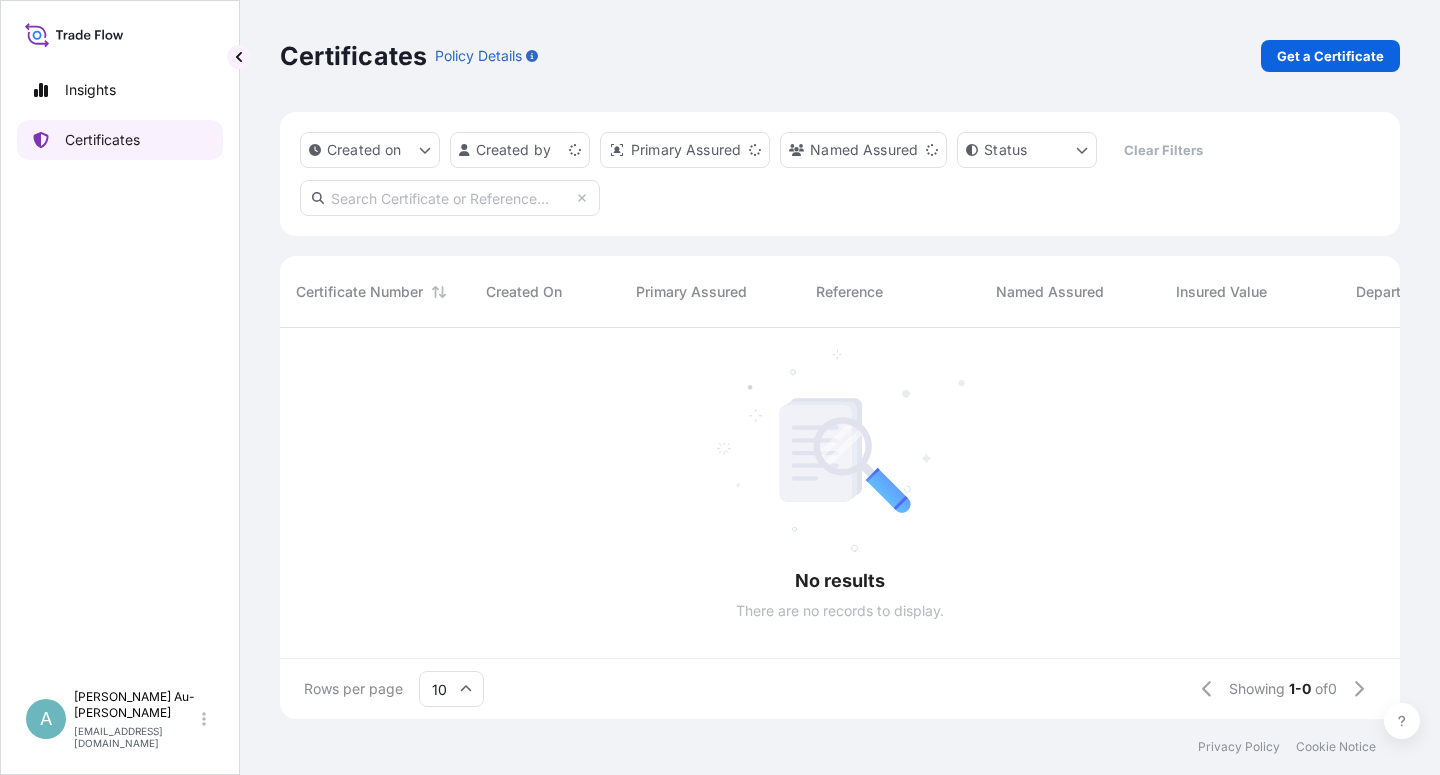 scroll, scrollTop: 0, scrollLeft: 0, axis: both 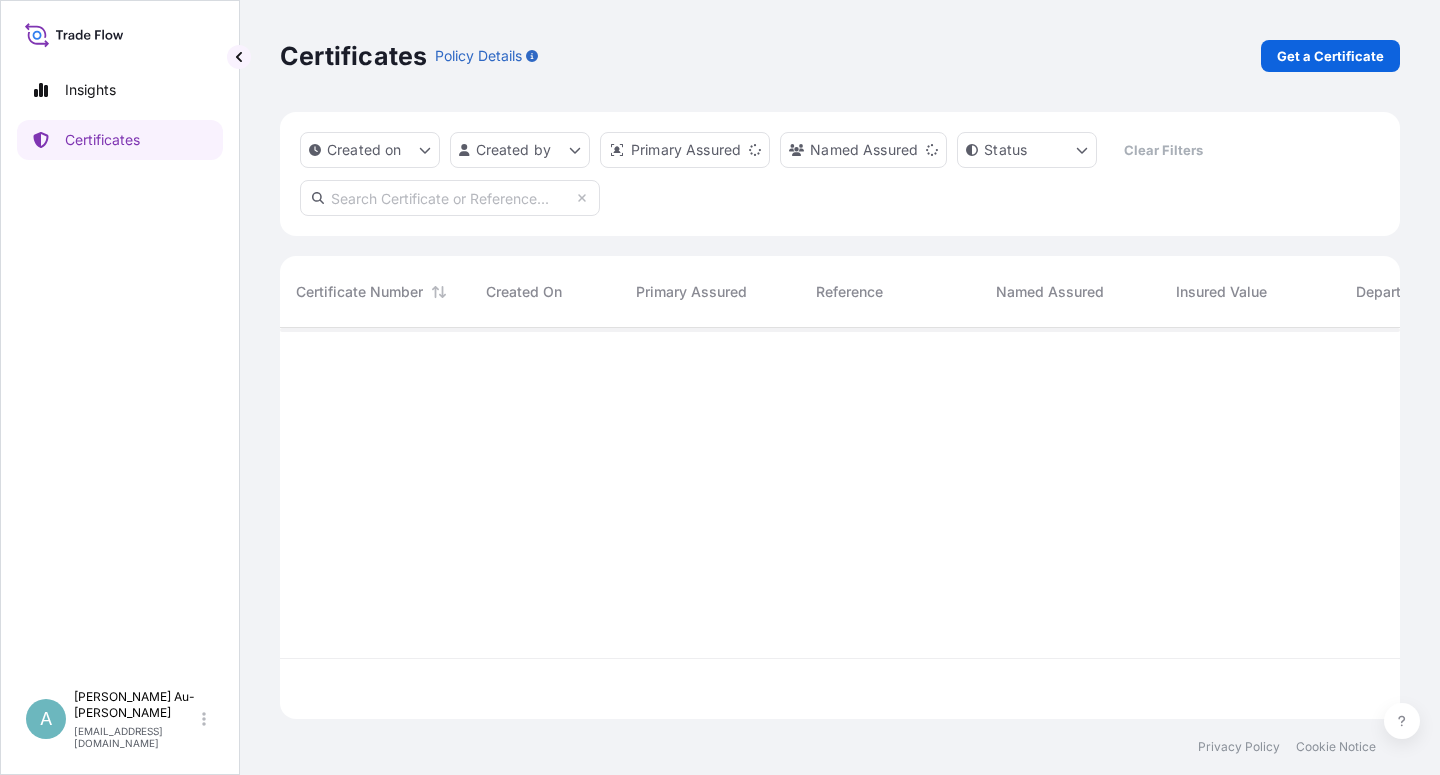 click at bounding box center [450, 198] 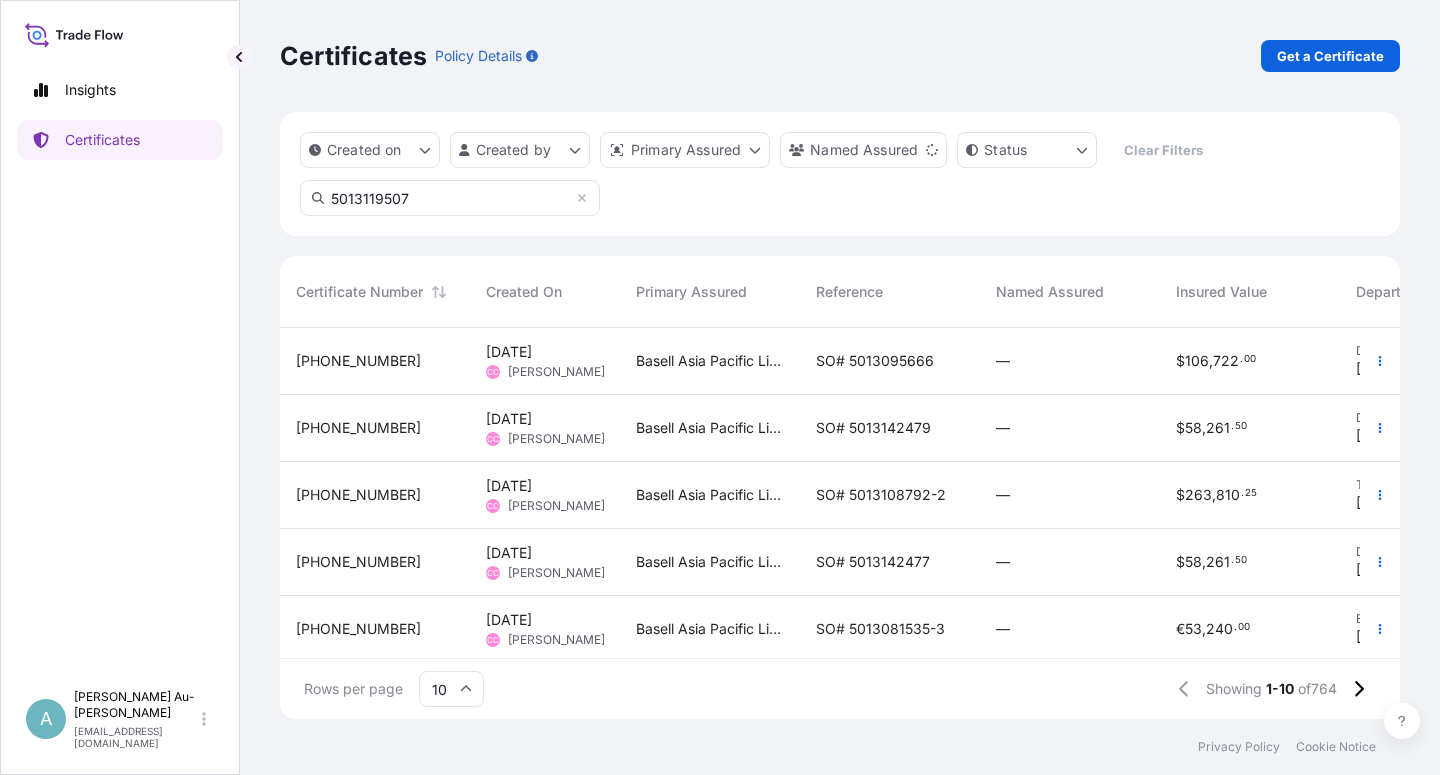 drag, startPoint x: 423, startPoint y: 211, endPoint x: 306, endPoint y: 222, distance: 117.51595 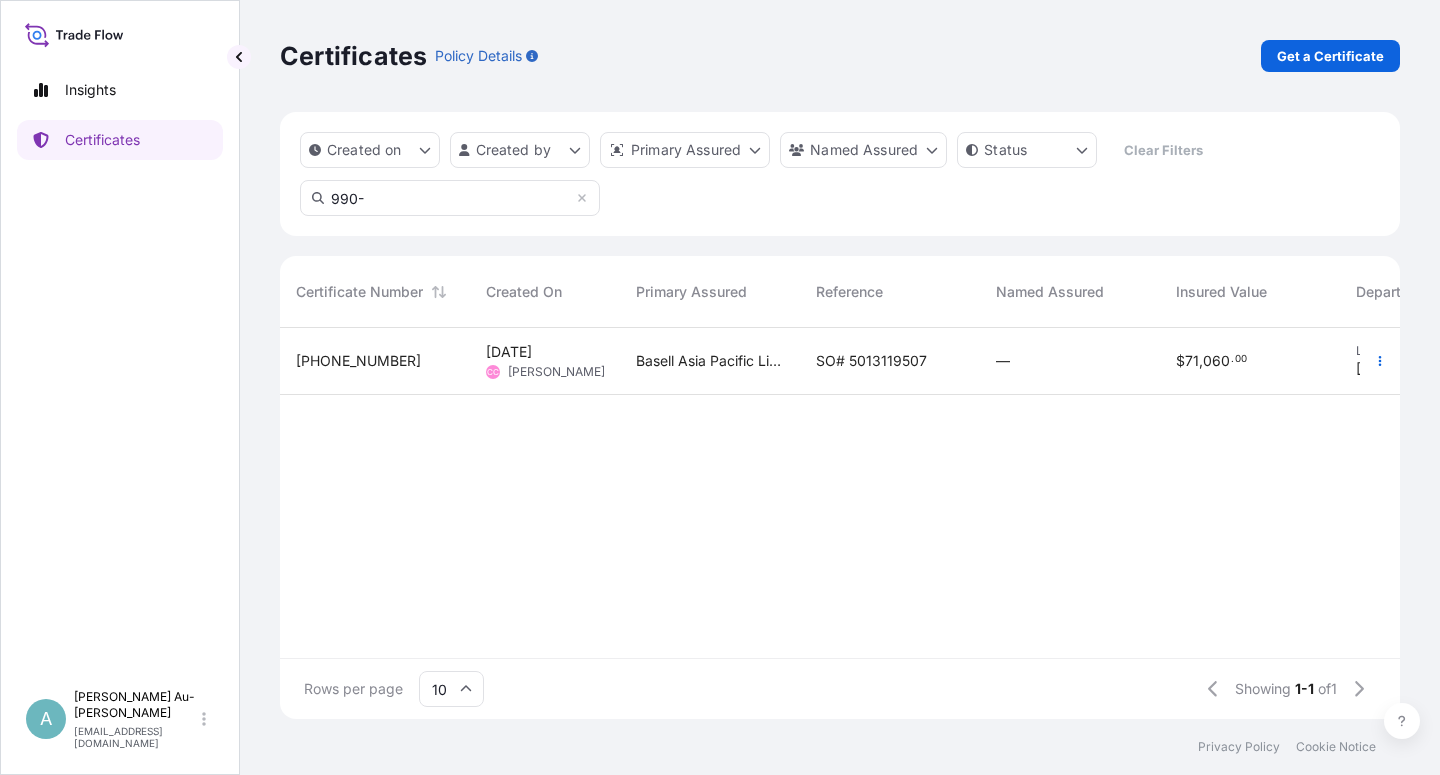 type on "990-" 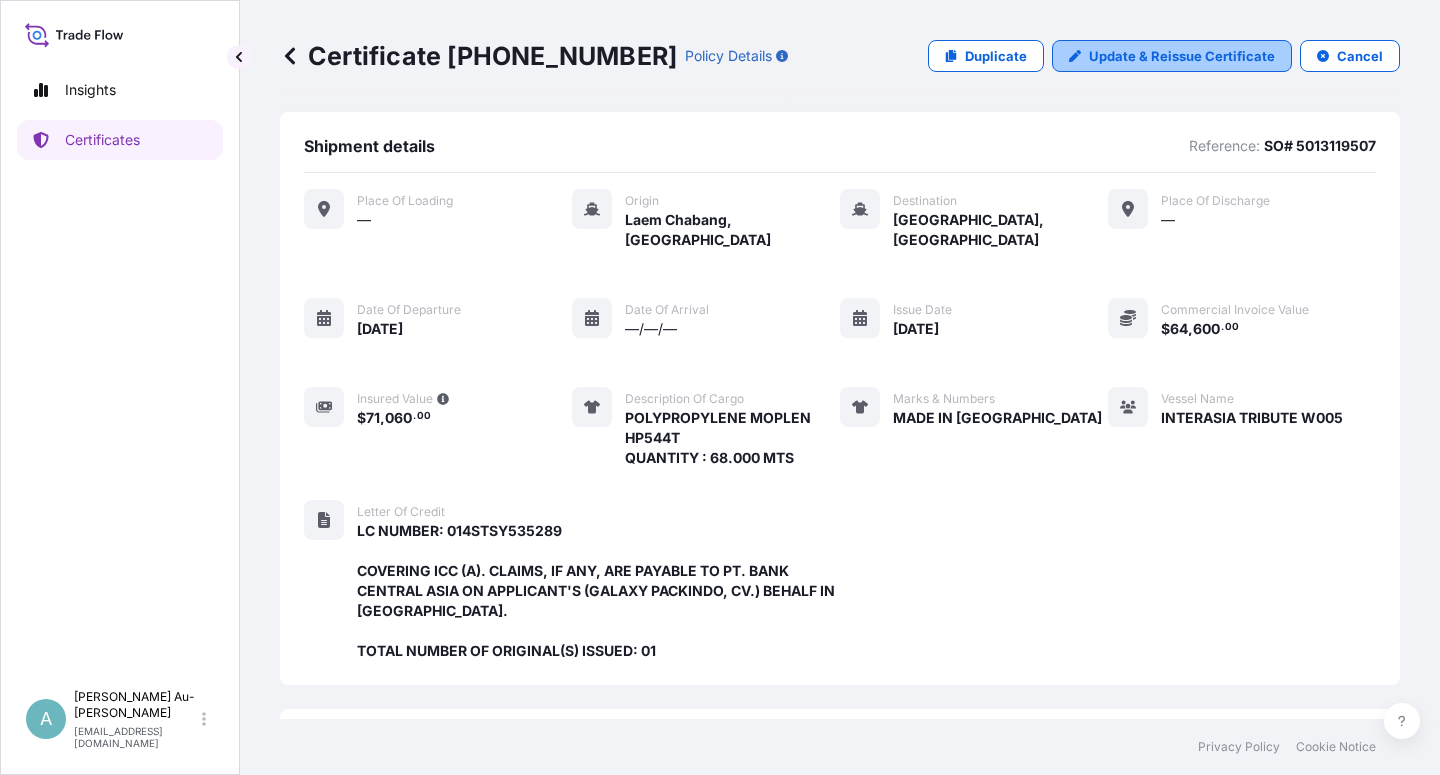 click on "Update & Reissue Certificate" at bounding box center (1182, 56) 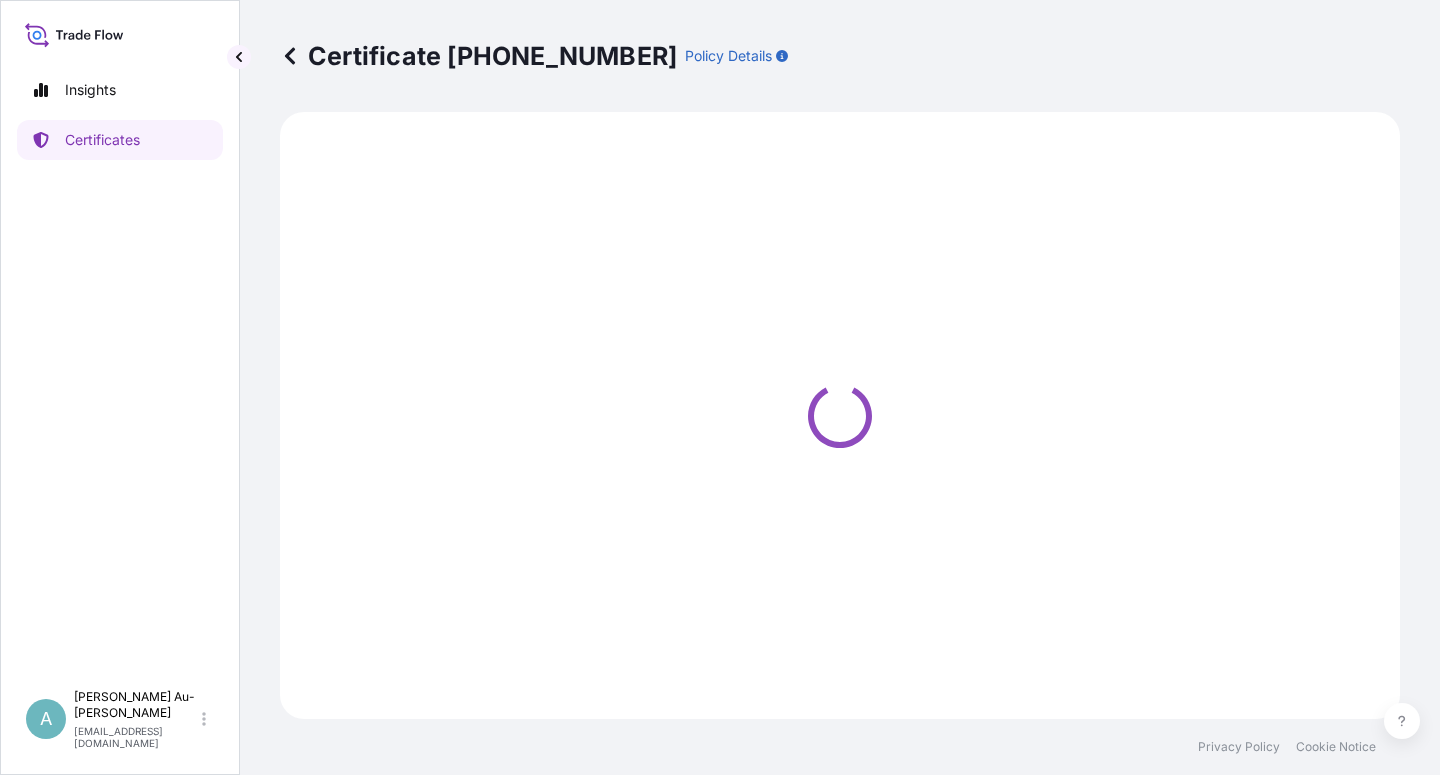 select on "Sea" 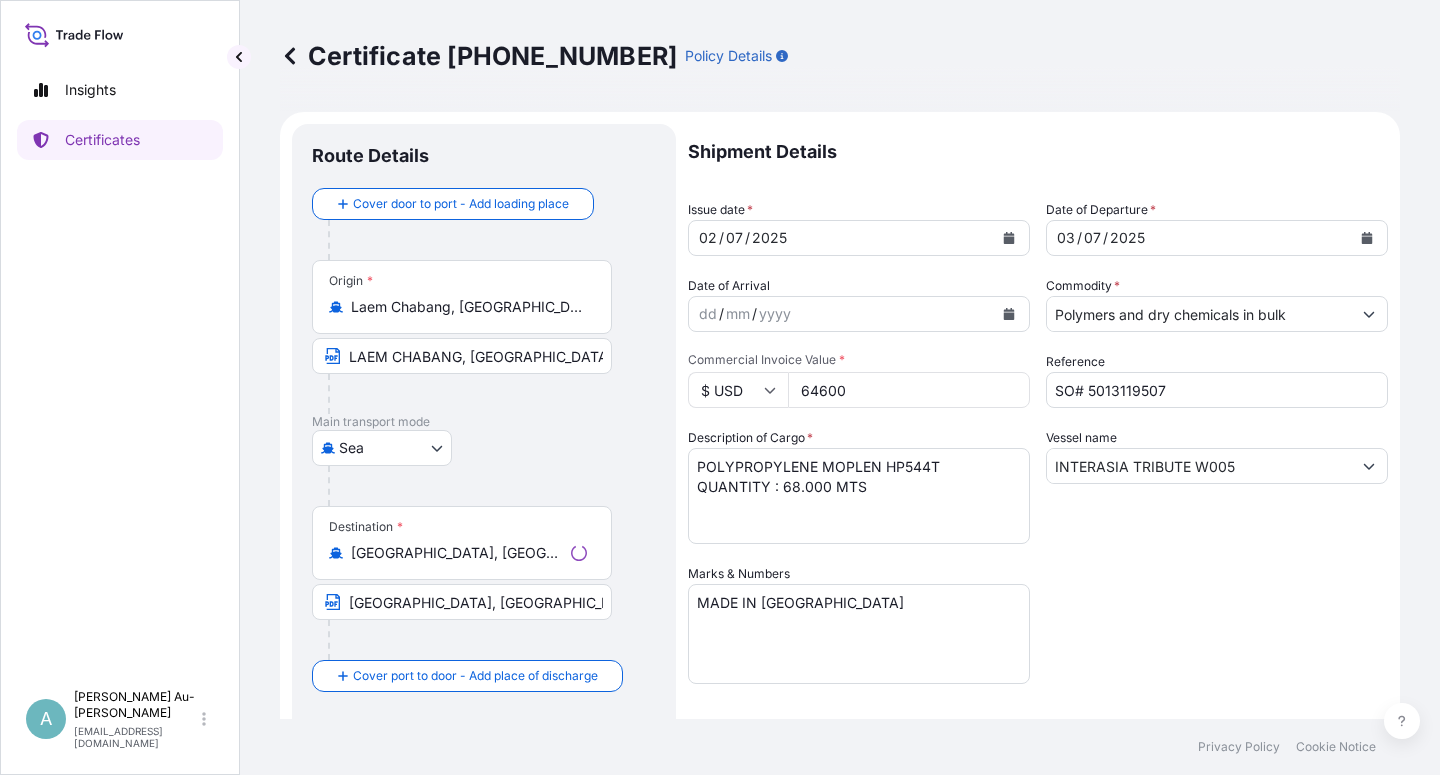 select on "32034" 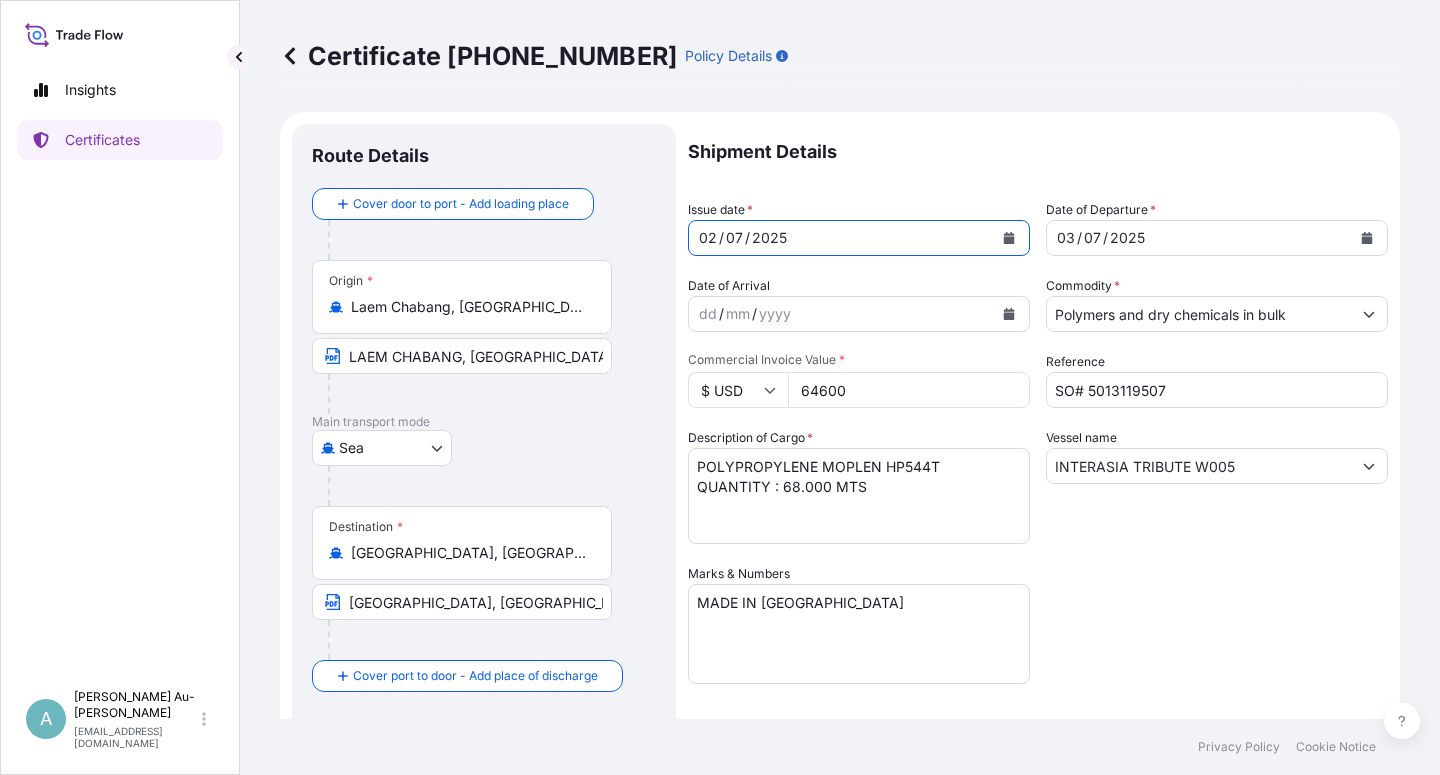 click 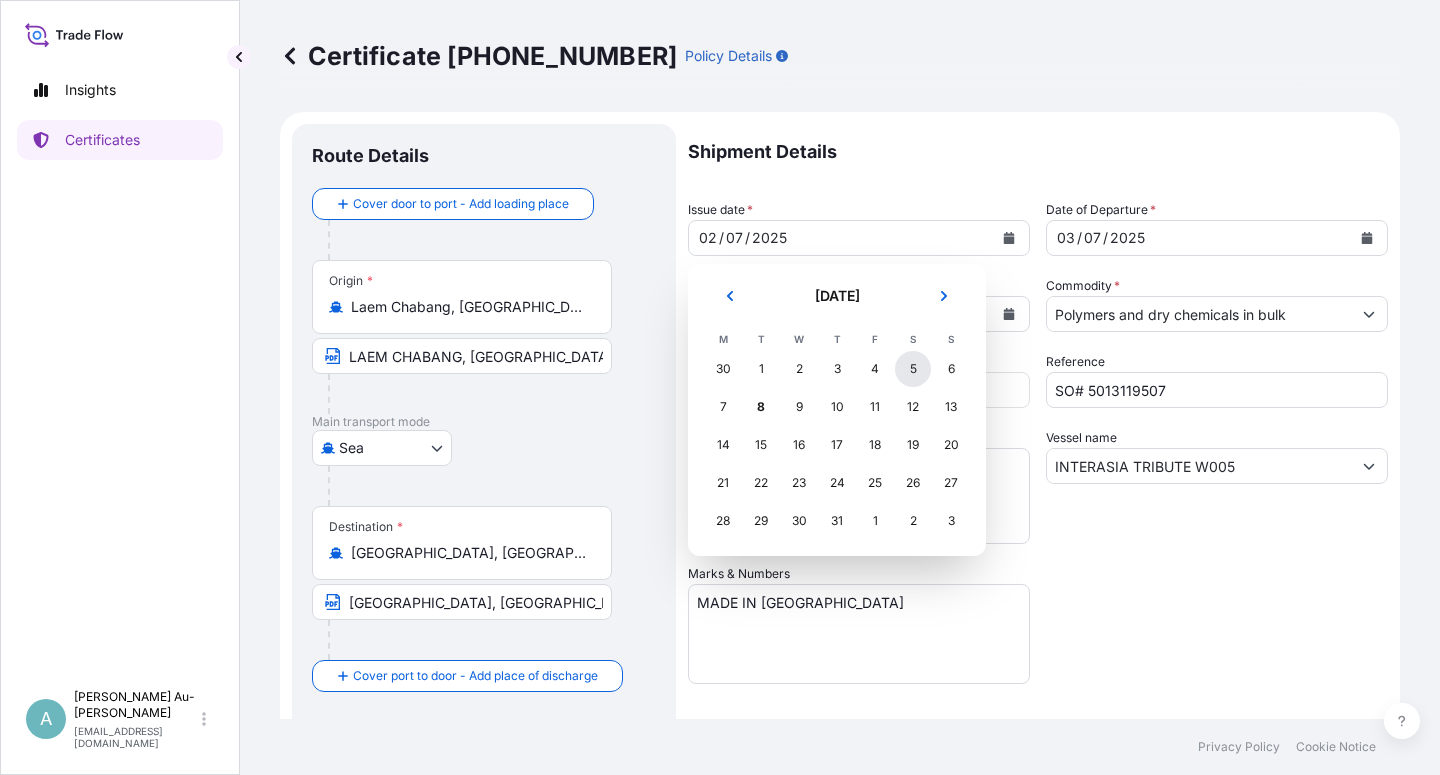 click on "5" at bounding box center [913, 369] 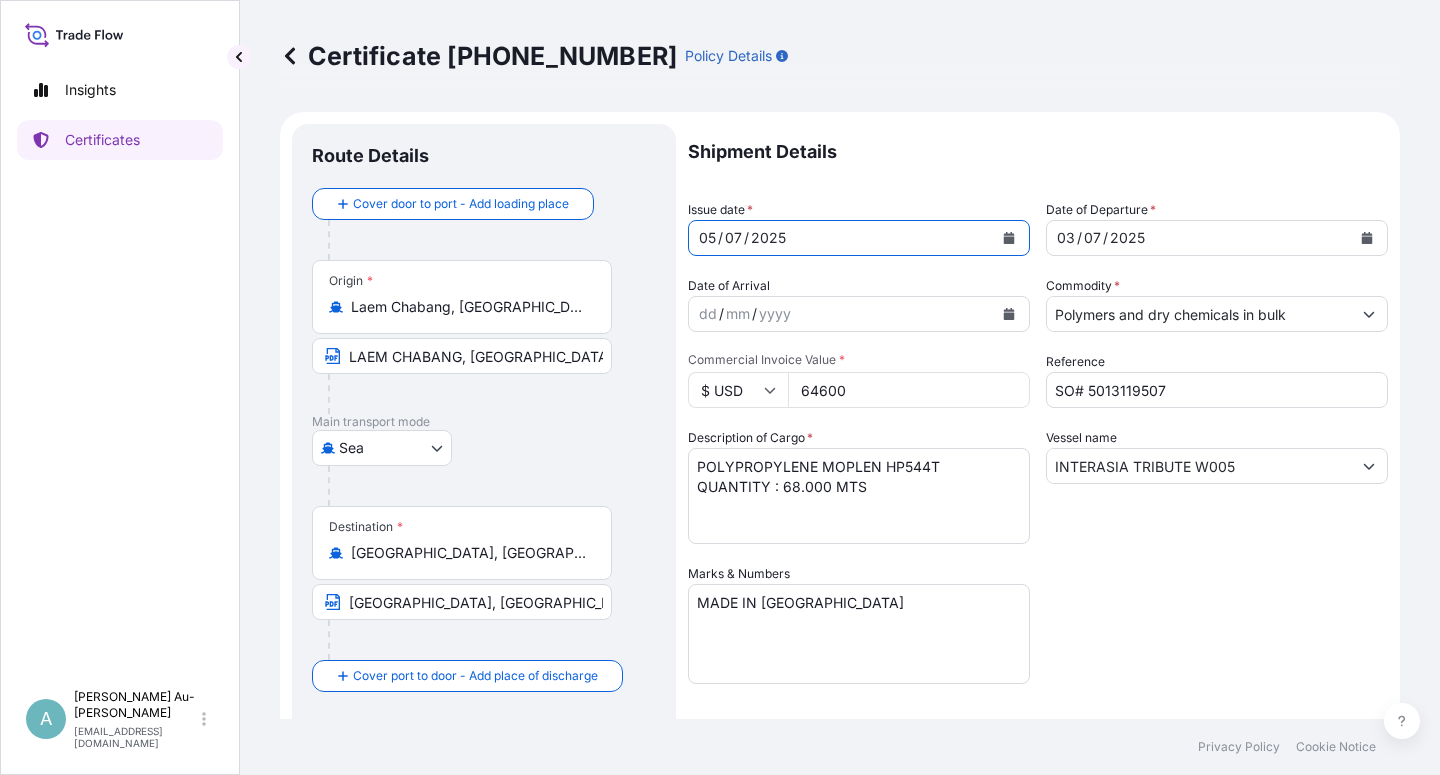 click at bounding box center (1367, 238) 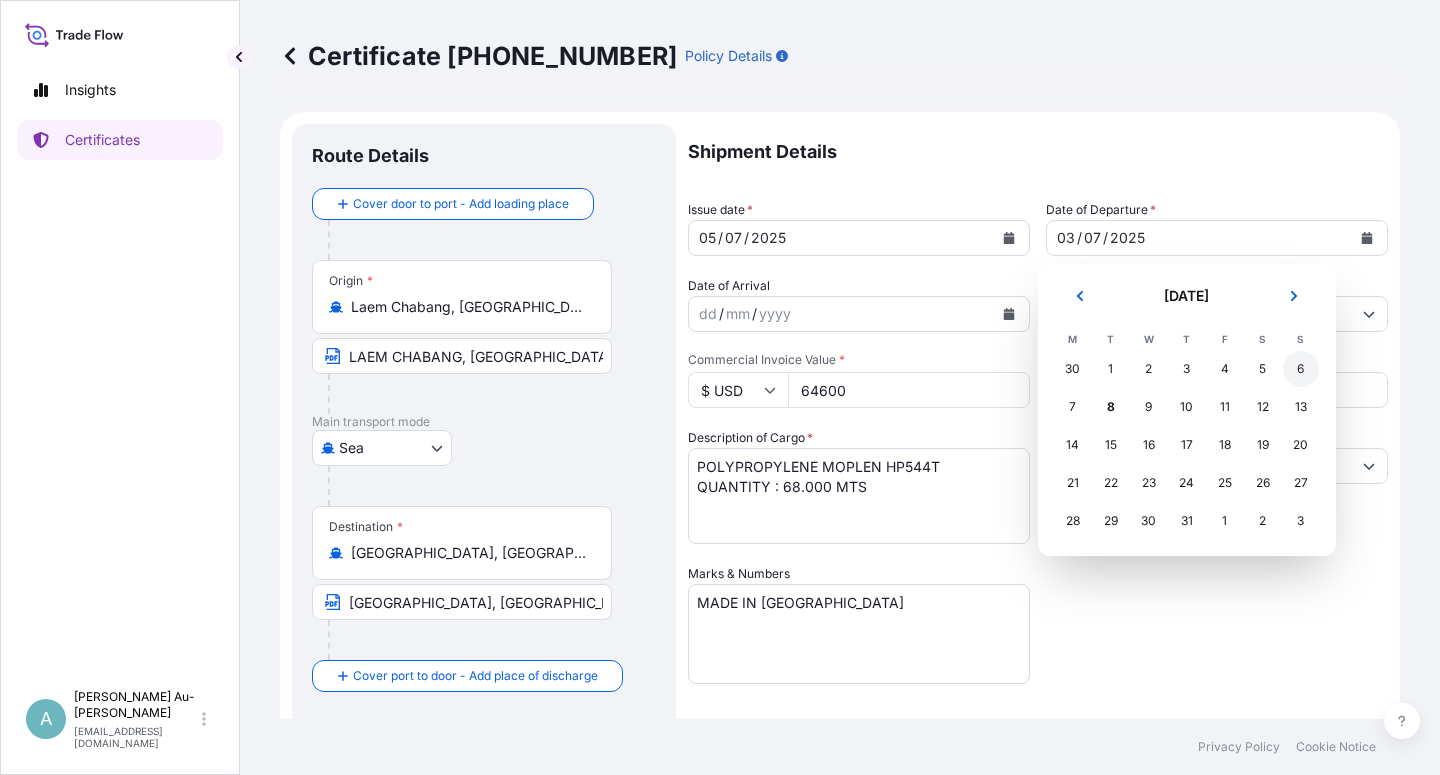 click on "6" at bounding box center [1301, 369] 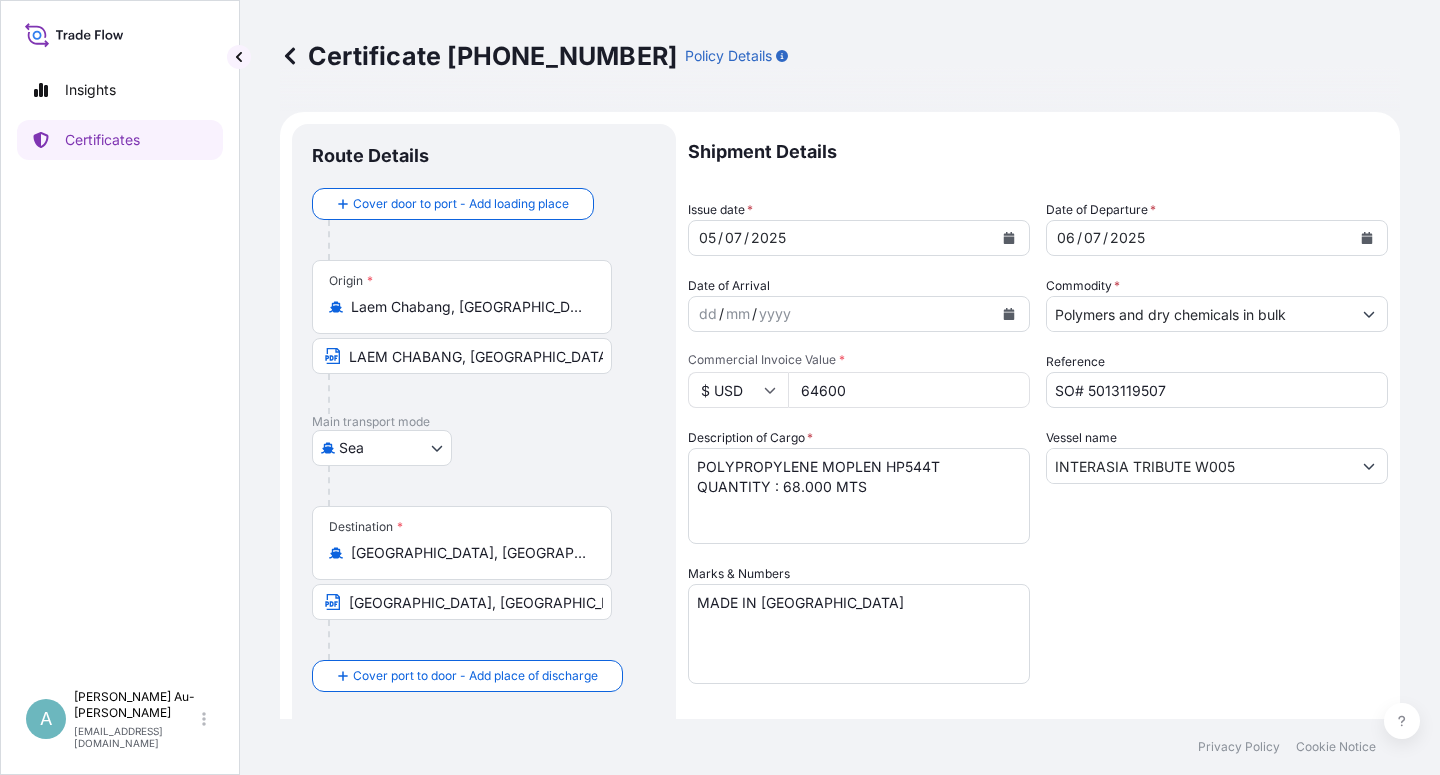 drag, startPoint x: 1114, startPoint y: 580, endPoint x: 1140, endPoint y: 573, distance: 26.925823 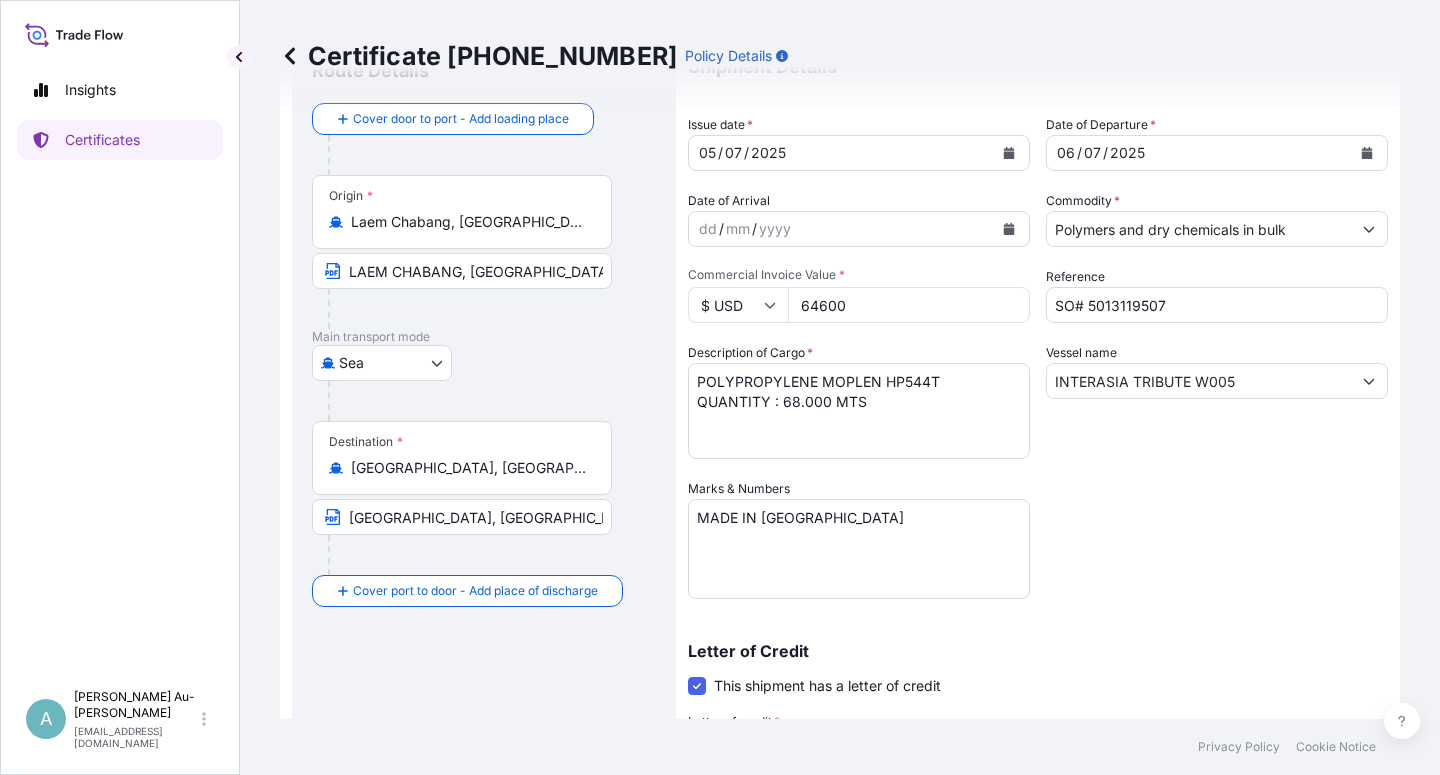 scroll, scrollTop: 120, scrollLeft: 0, axis: vertical 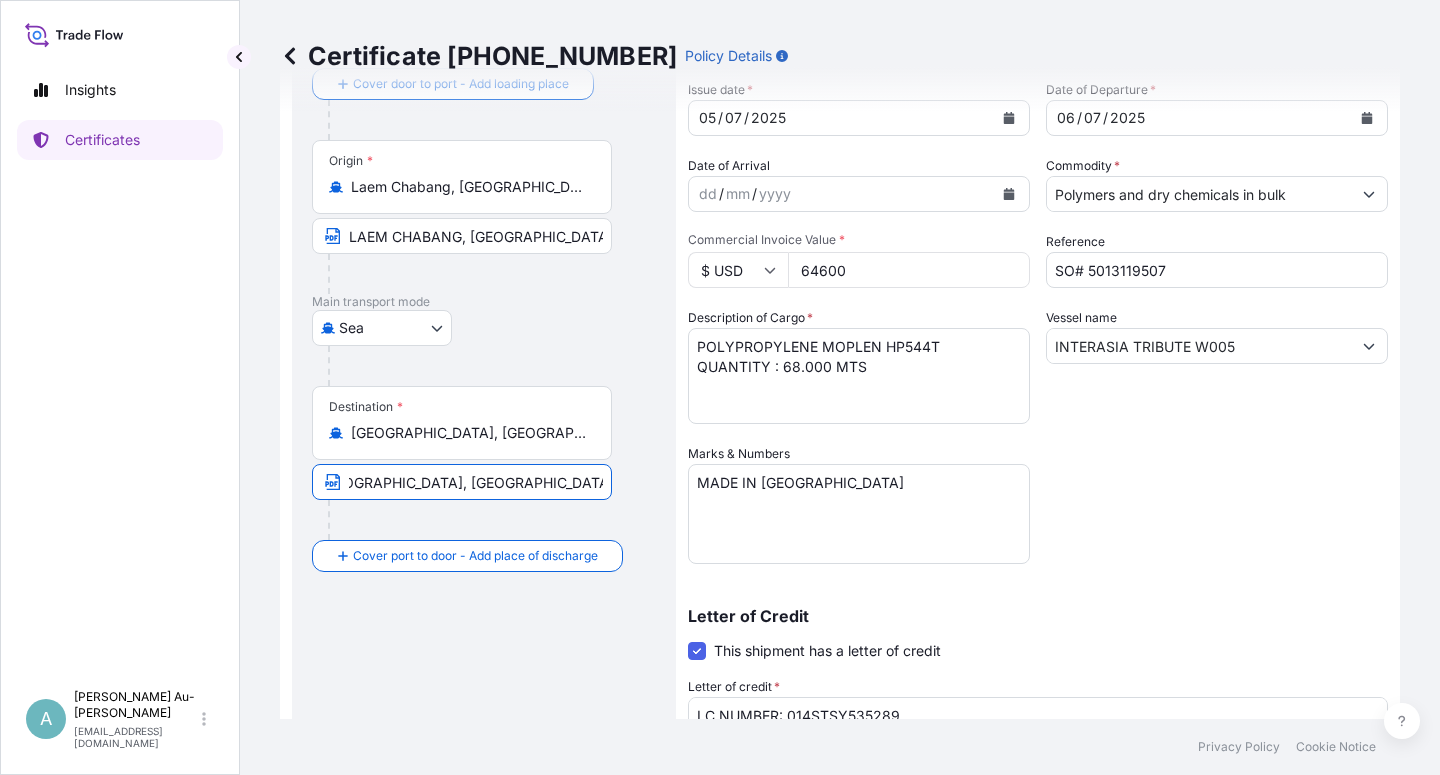 drag, startPoint x: 349, startPoint y: 481, endPoint x: 669, endPoint y: 476, distance: 320.03906 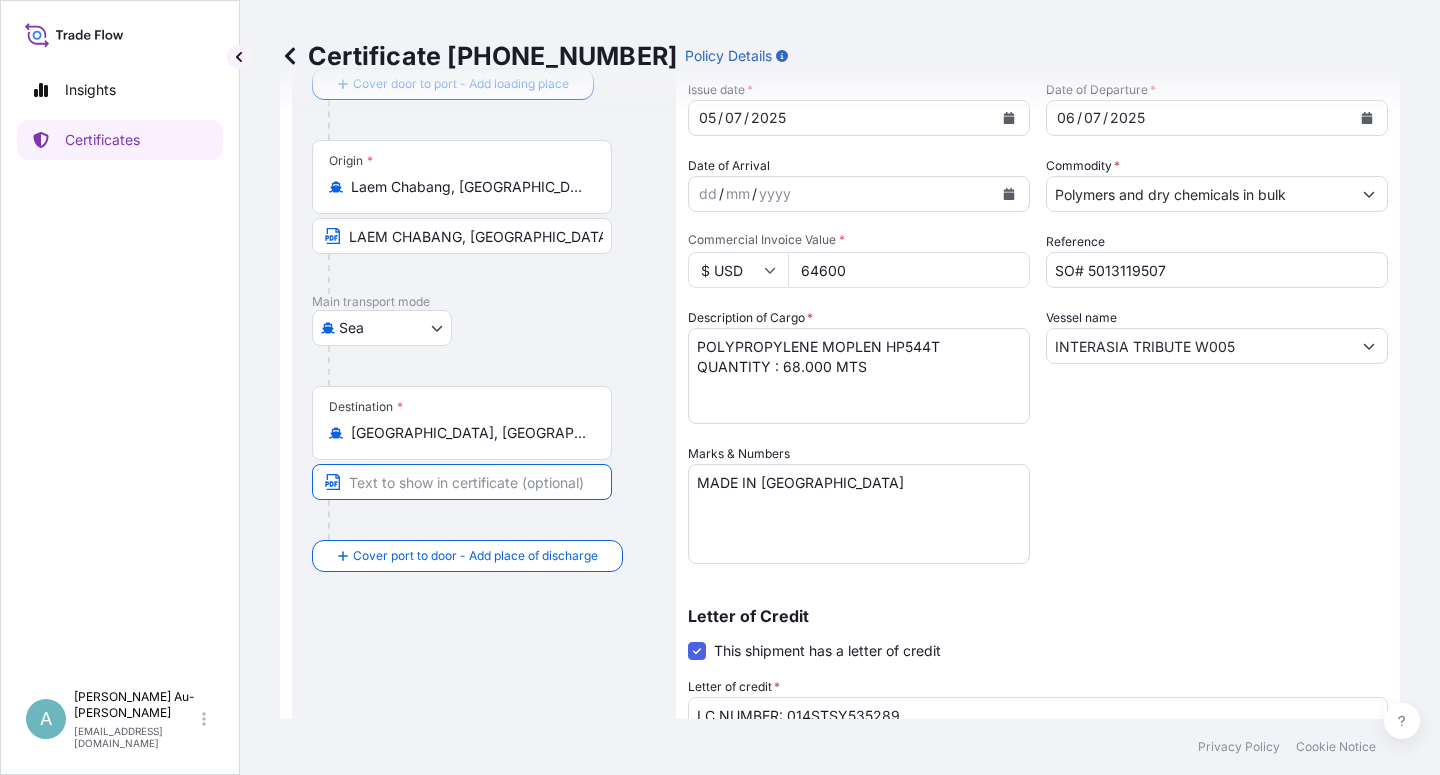 scroll, scrollTop: 0, scrollLeft: 0, axis: both 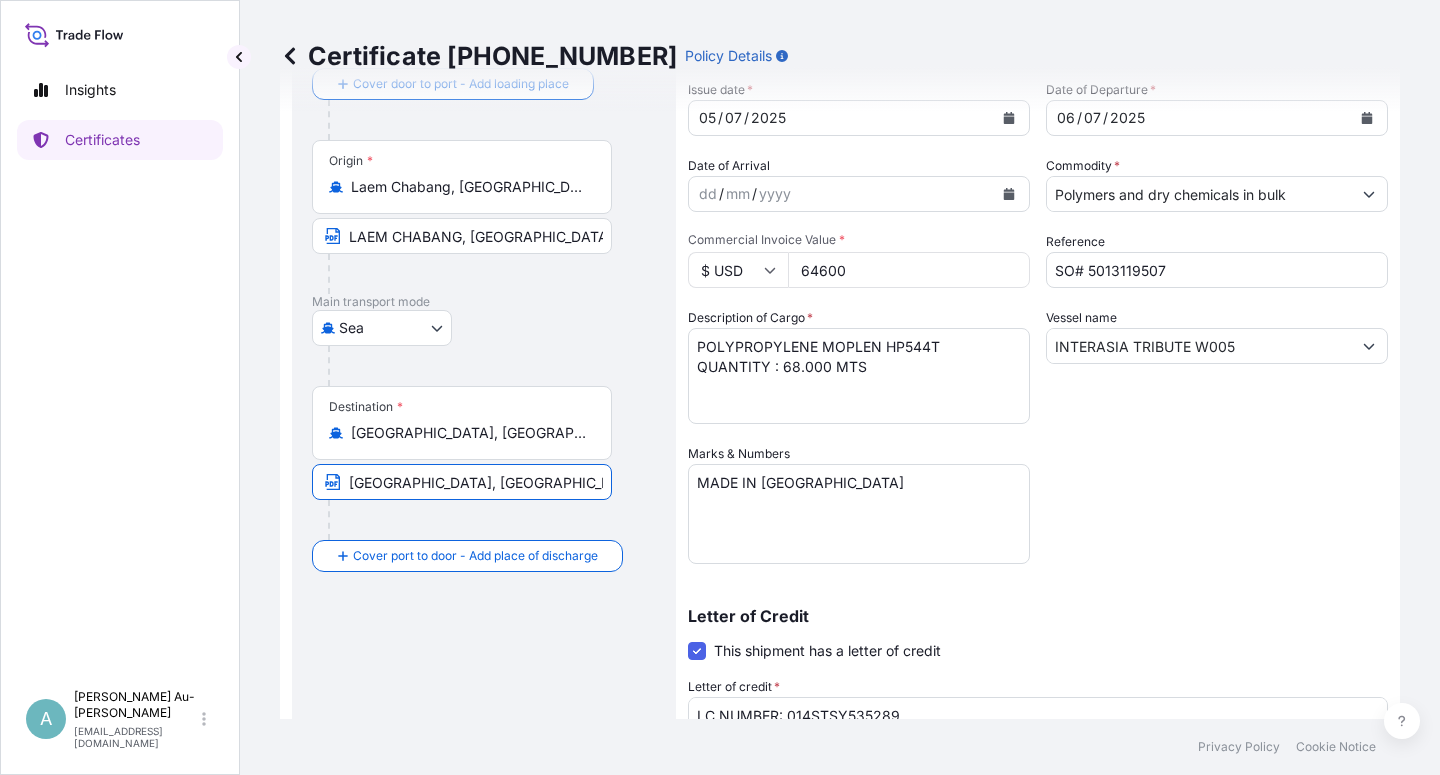 type on "[GEOGRAPHIC_DATA], [GEOGRAPHIC_DATA], [GEOGRAPHIC_DATA]" 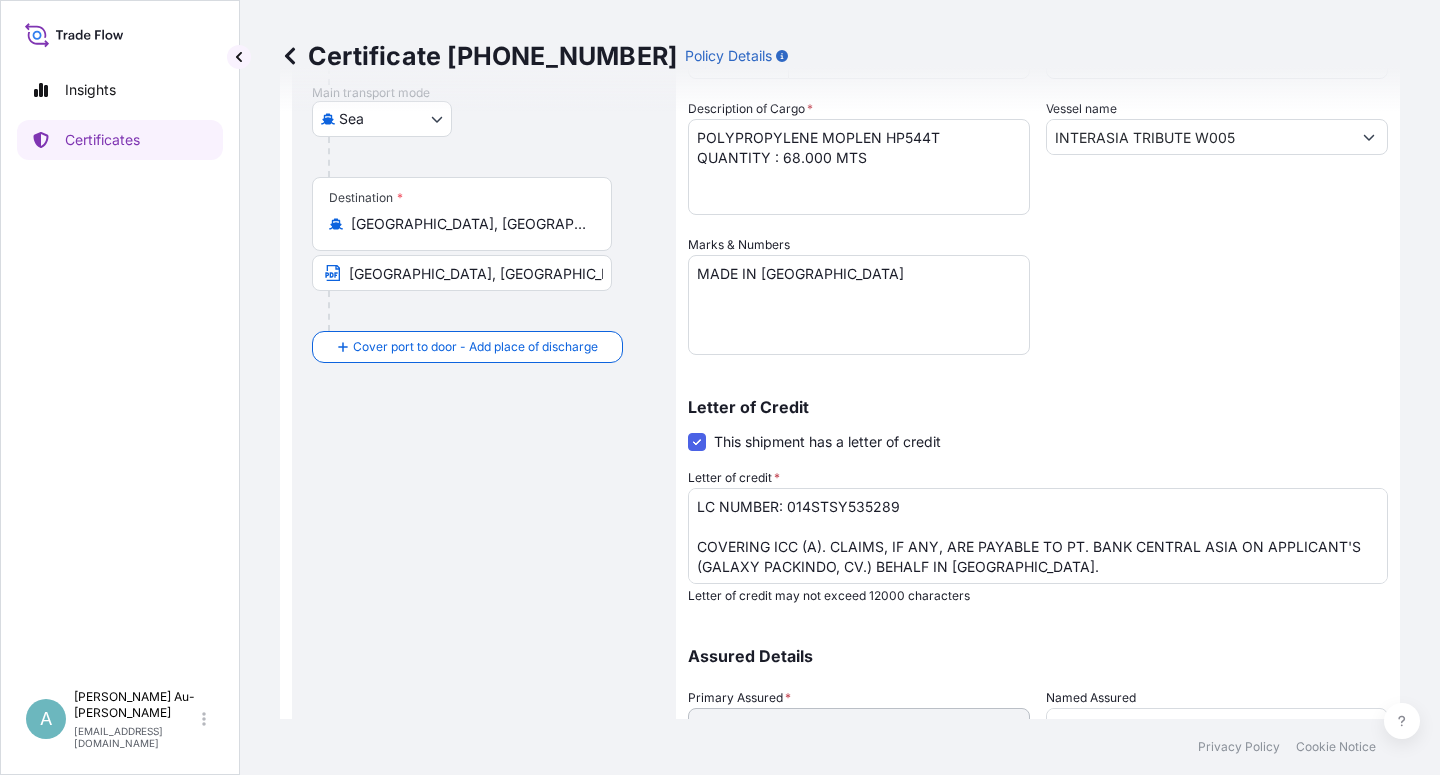 scroll, scrollTop: 360, scrollLeft: 0, axis: vertical 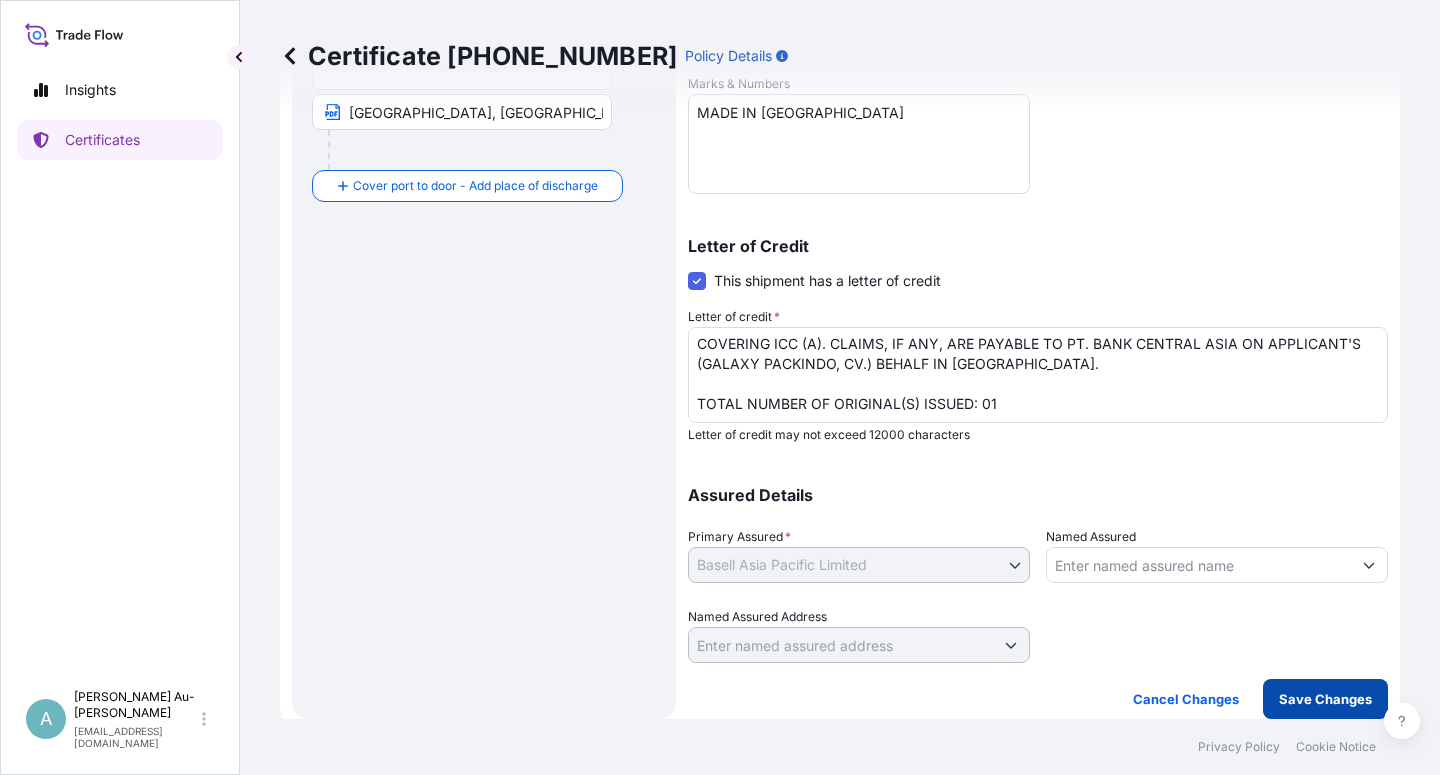 click on "Save Changes" at bounding box center [1325, 699] 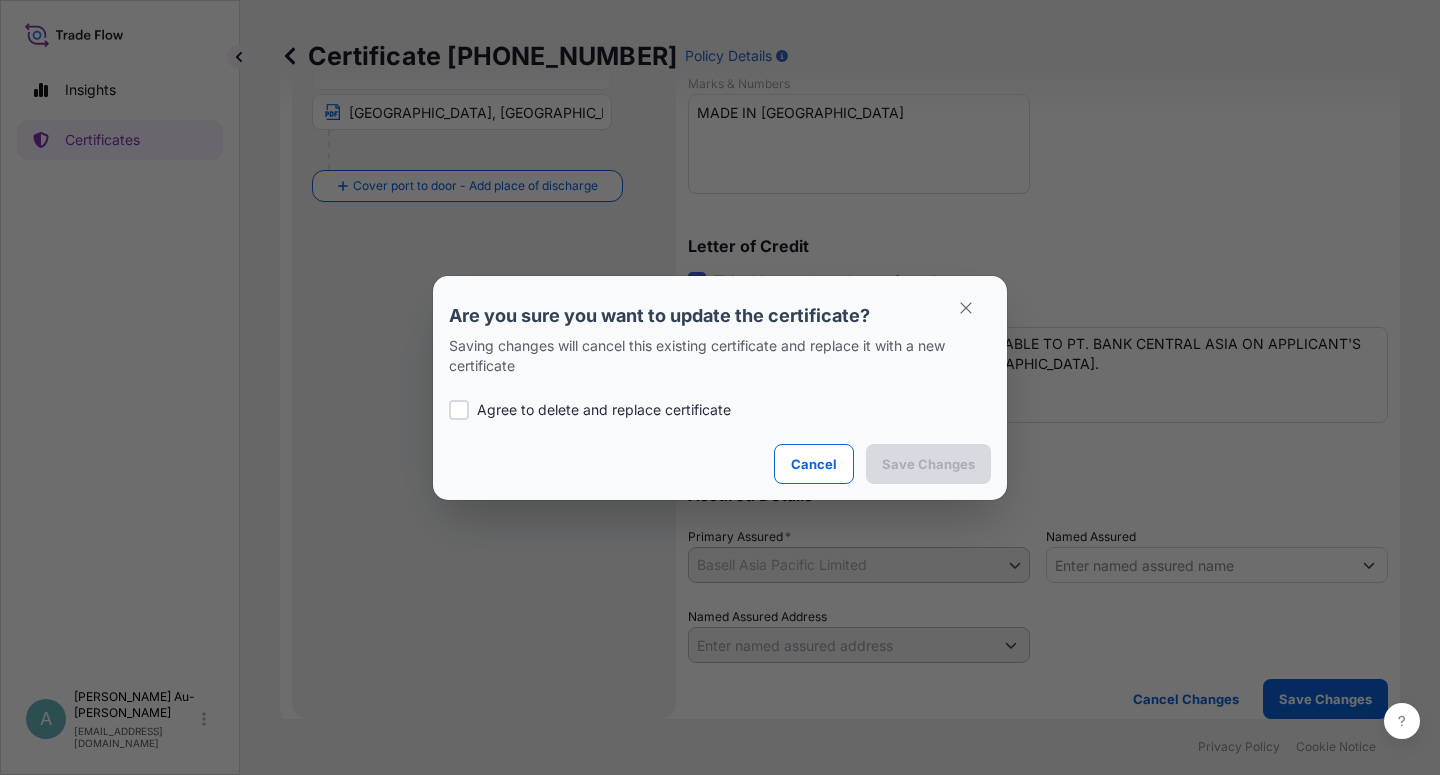 click on "Agree to delete and replace certificate" at bounding box center [604, 410] 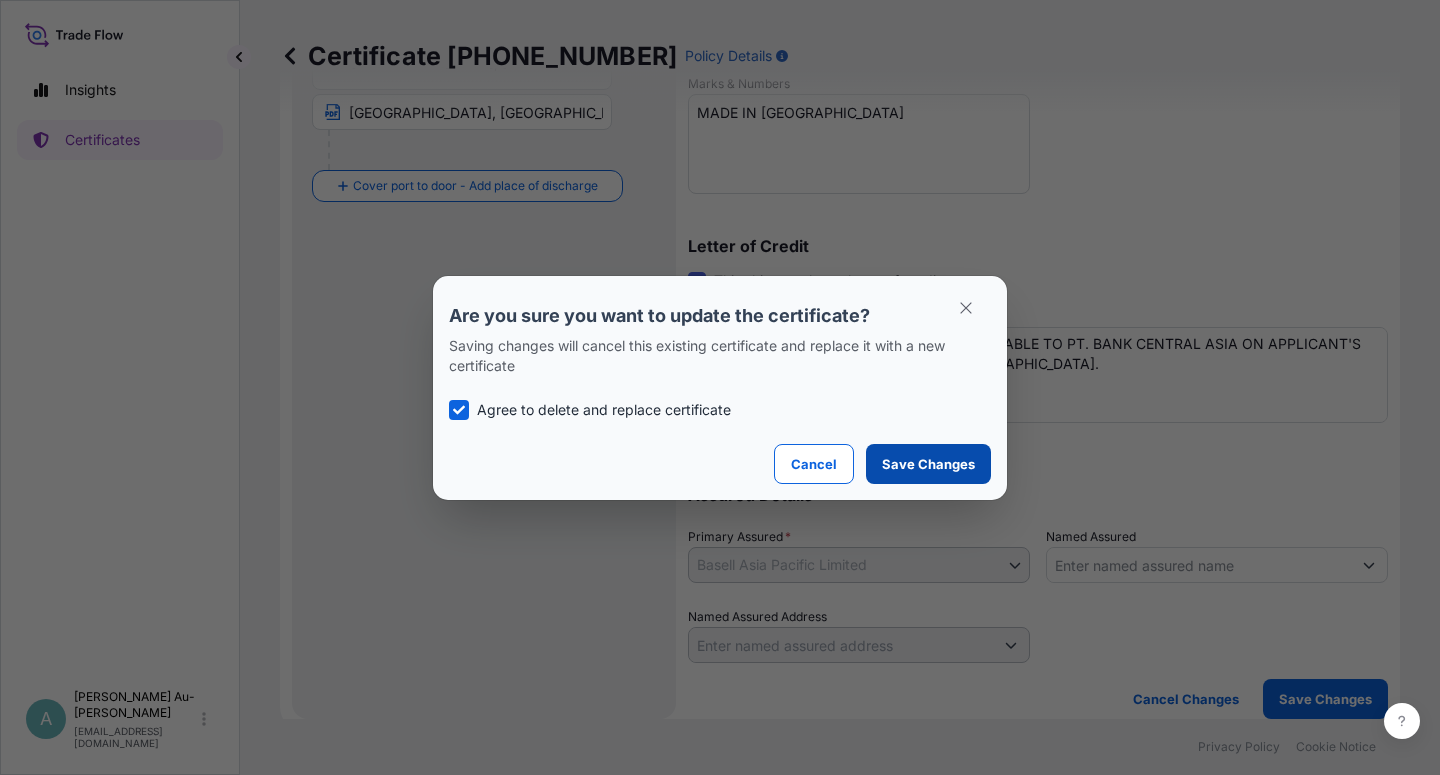 click on "Save Changes" at bounding box center [928, 464] 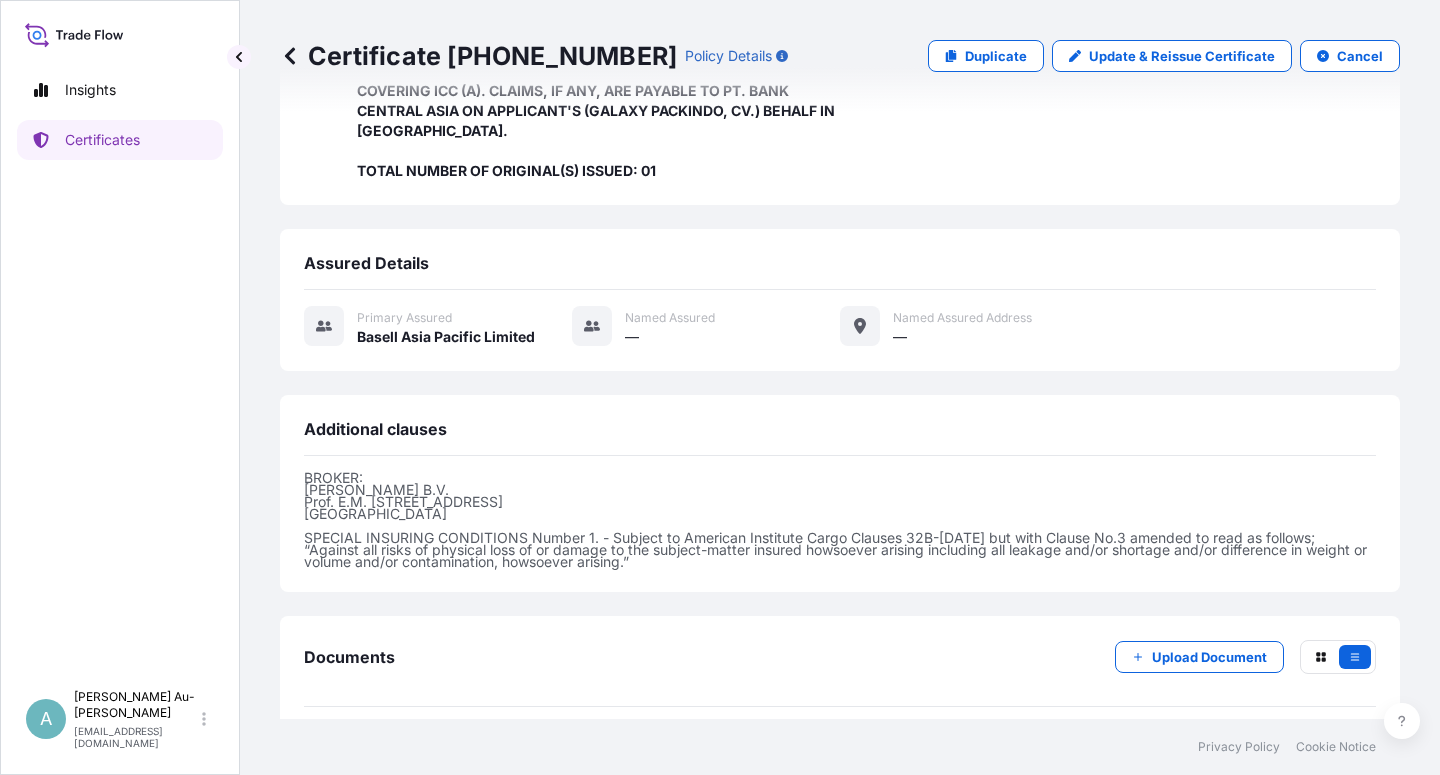scroll, scrollTop: 554, scrollLeft: 0, axis: vertical 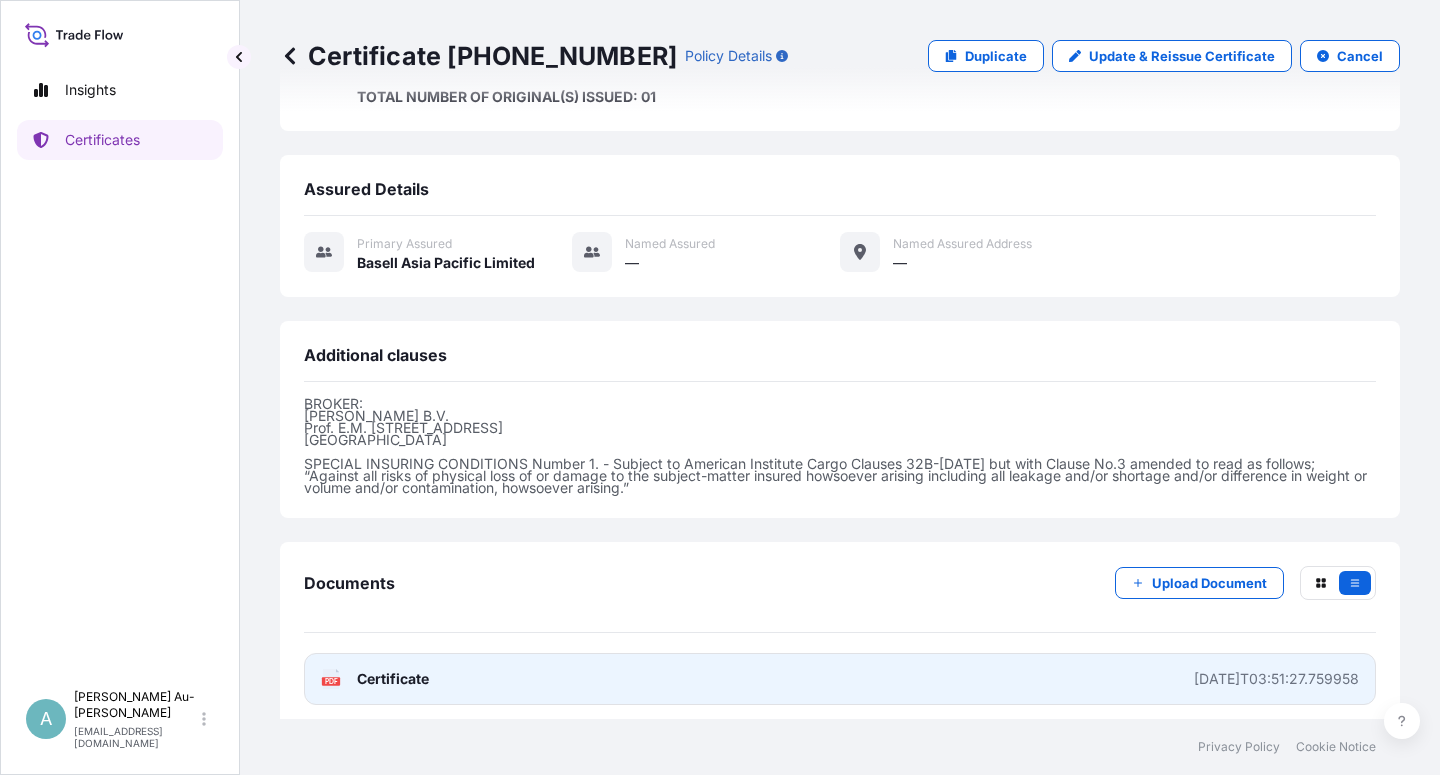 click on "Certificate" at bounding box center [393, 679] 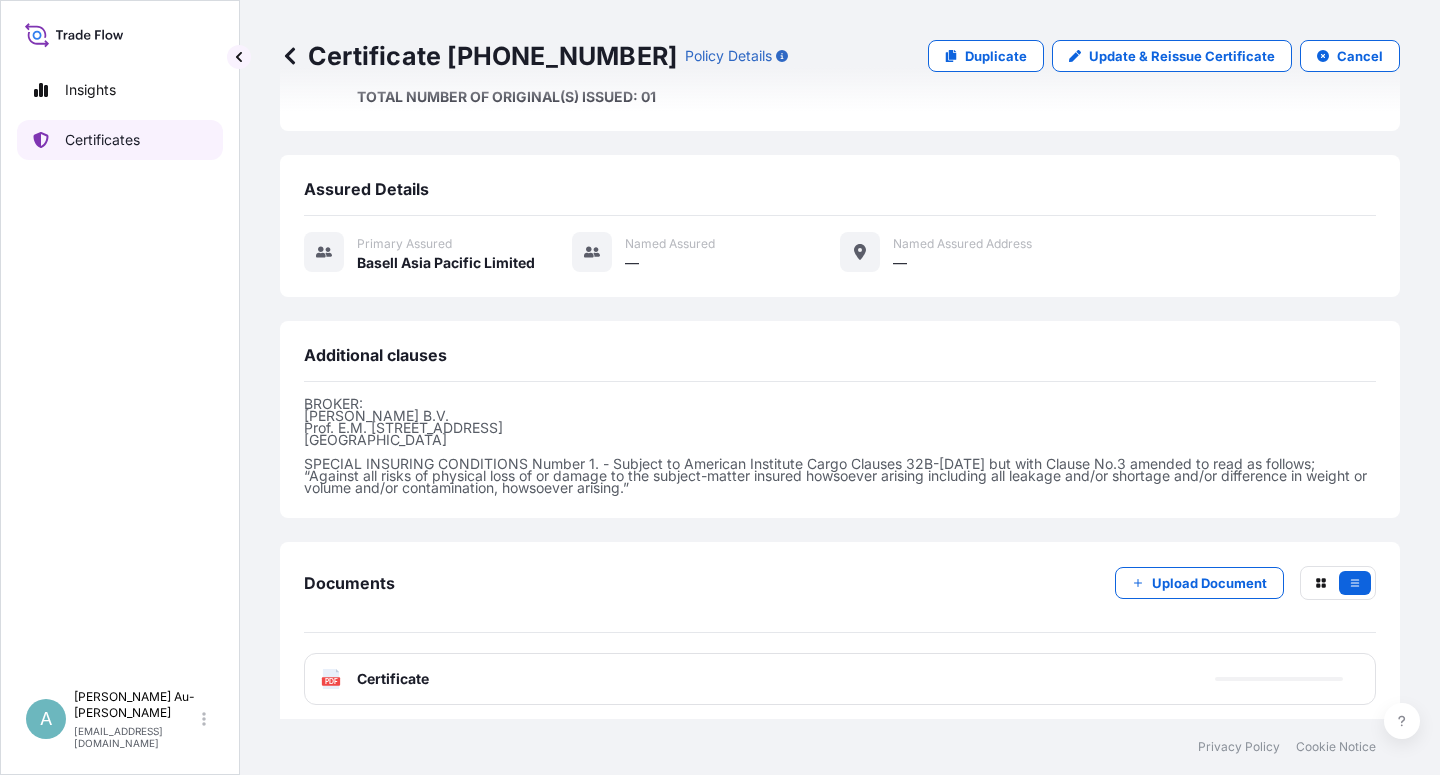 click on "Certificates" at bounding box center (120, 140) 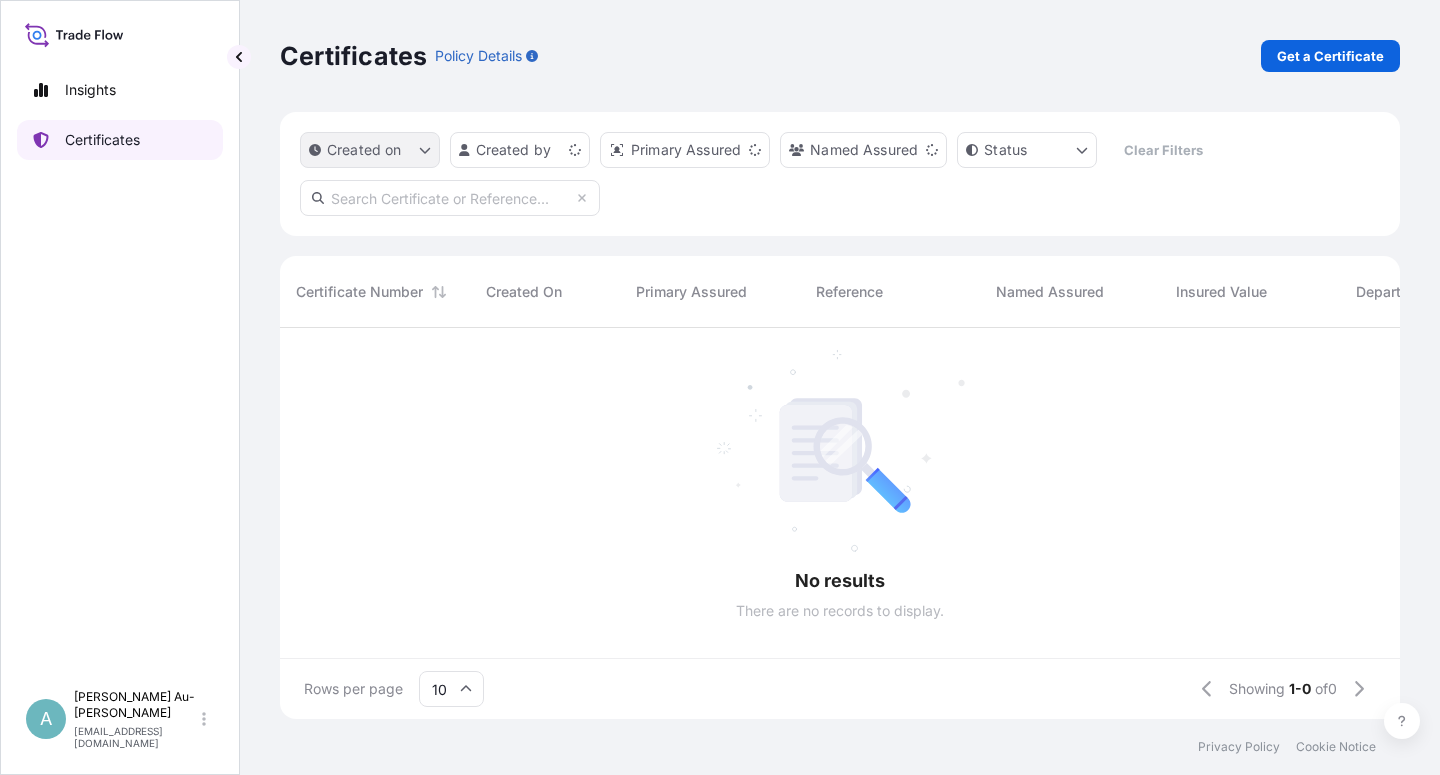 scroll, scrollTop: 0, scrollLeft: 0, axis: both 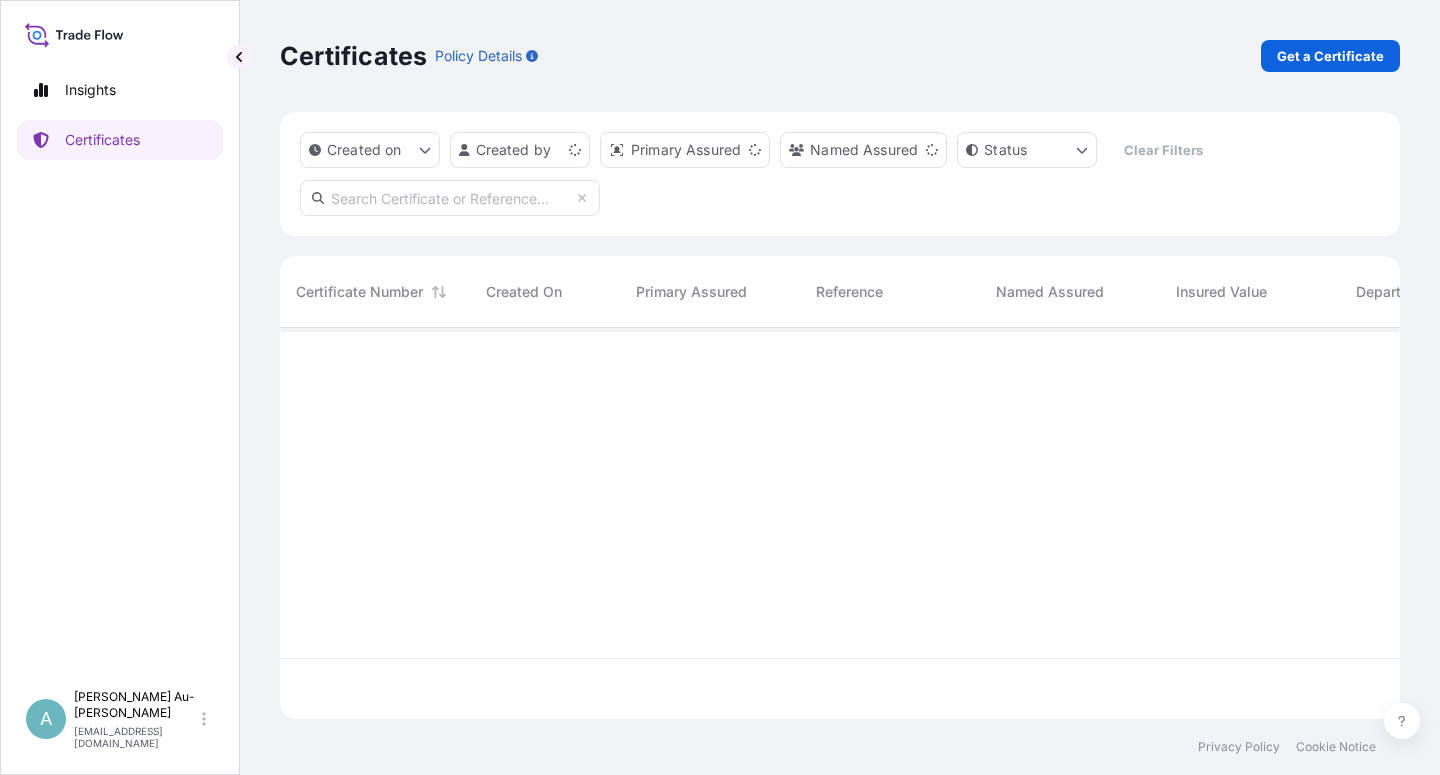 click at bounding box center (450, 198) 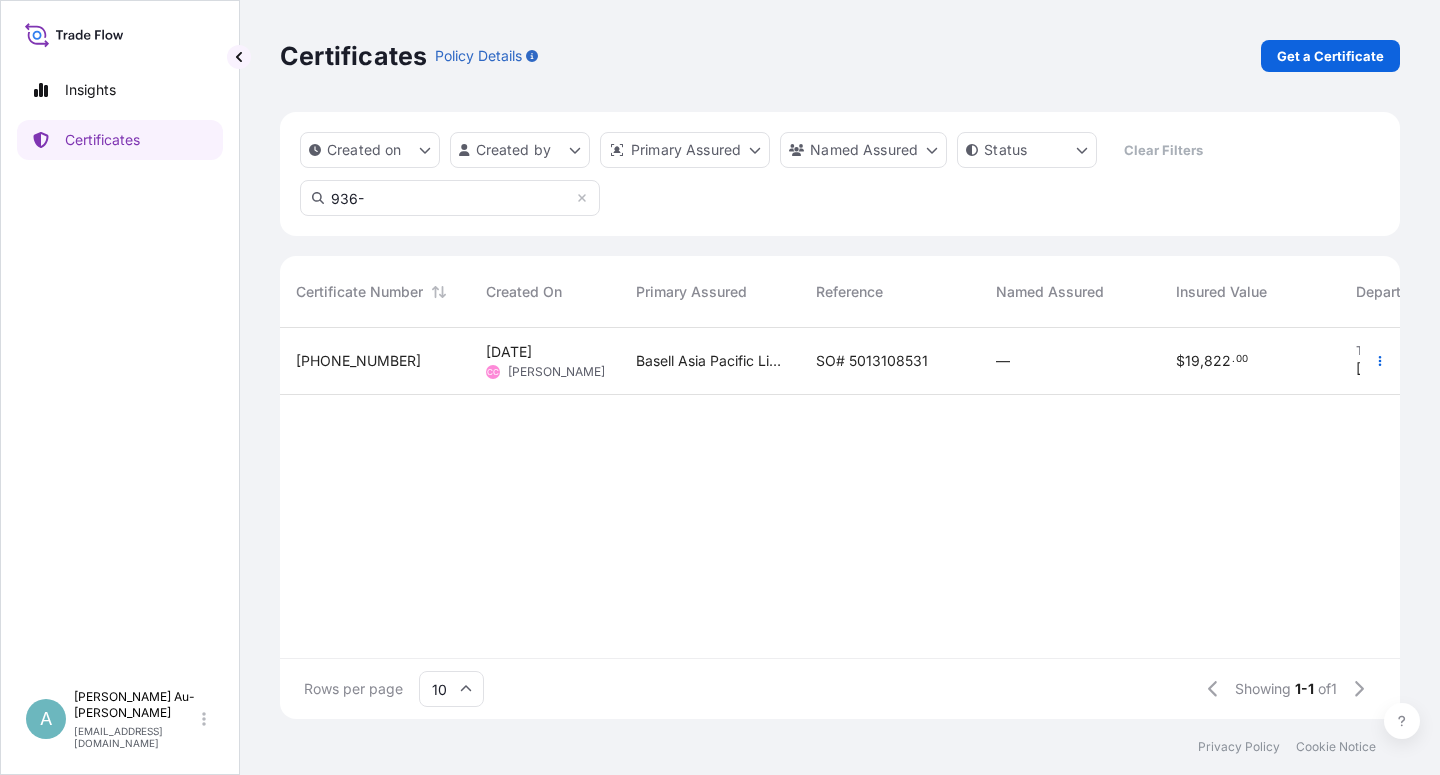 type on "936-" 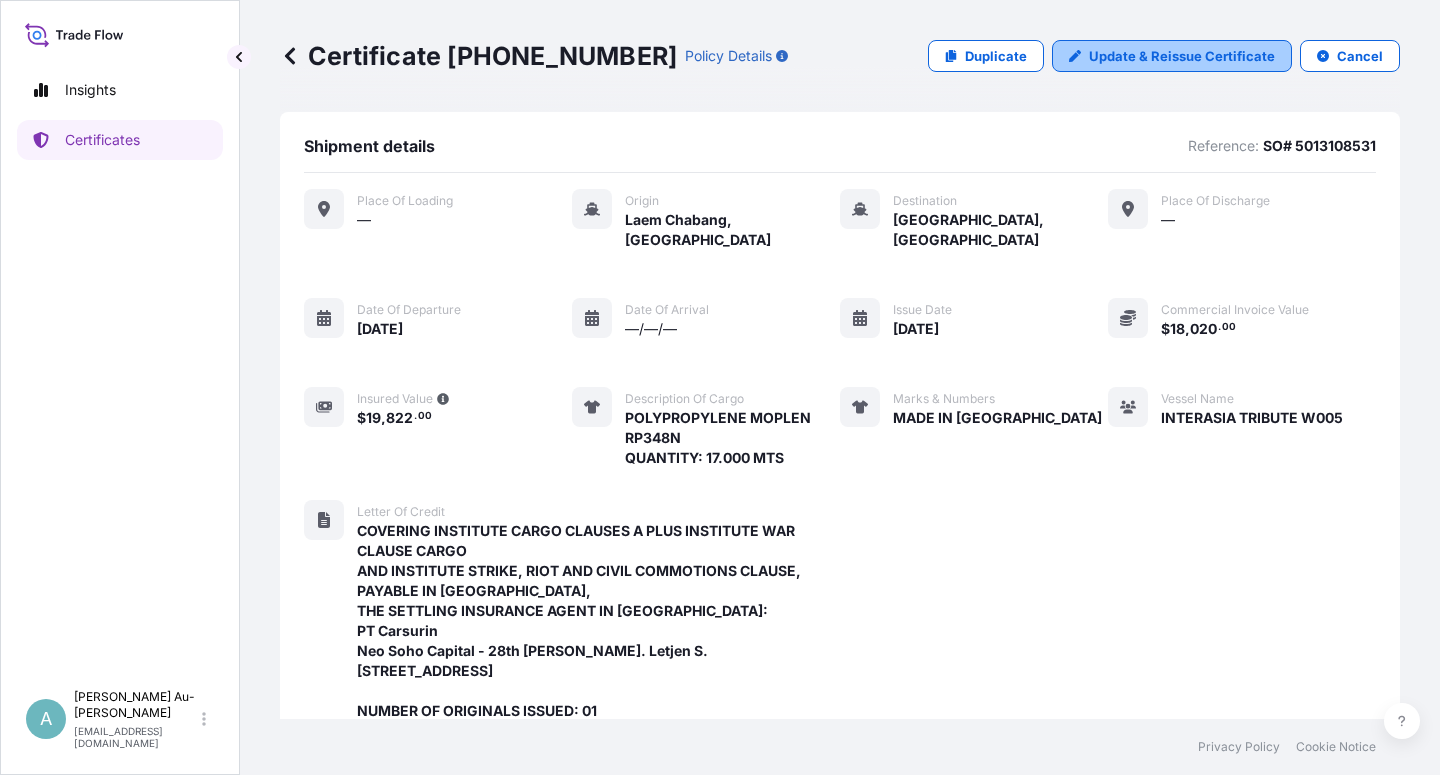click on "Update & Reissue Certificate" at bounding box center (1182, 56) 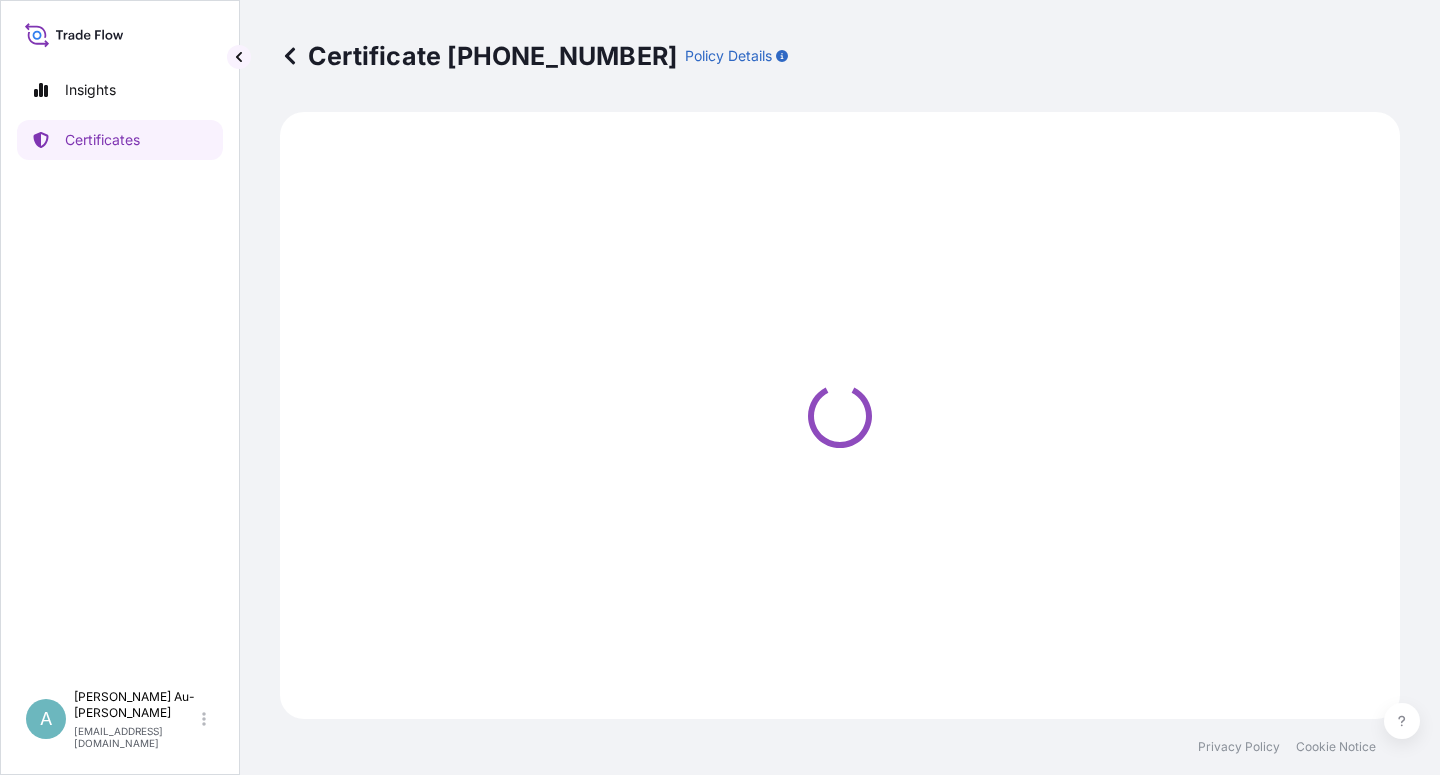 select on "Sea" 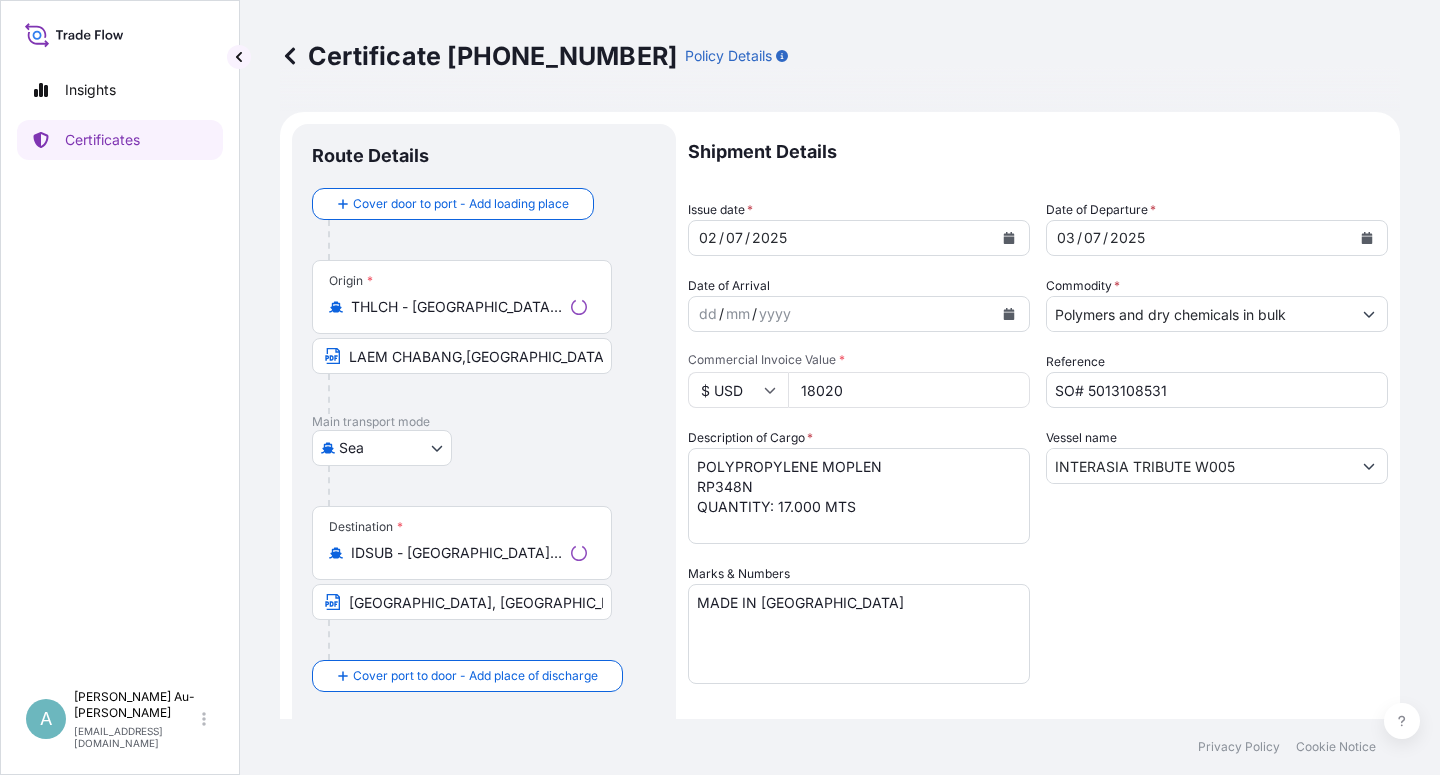 select on "32034" 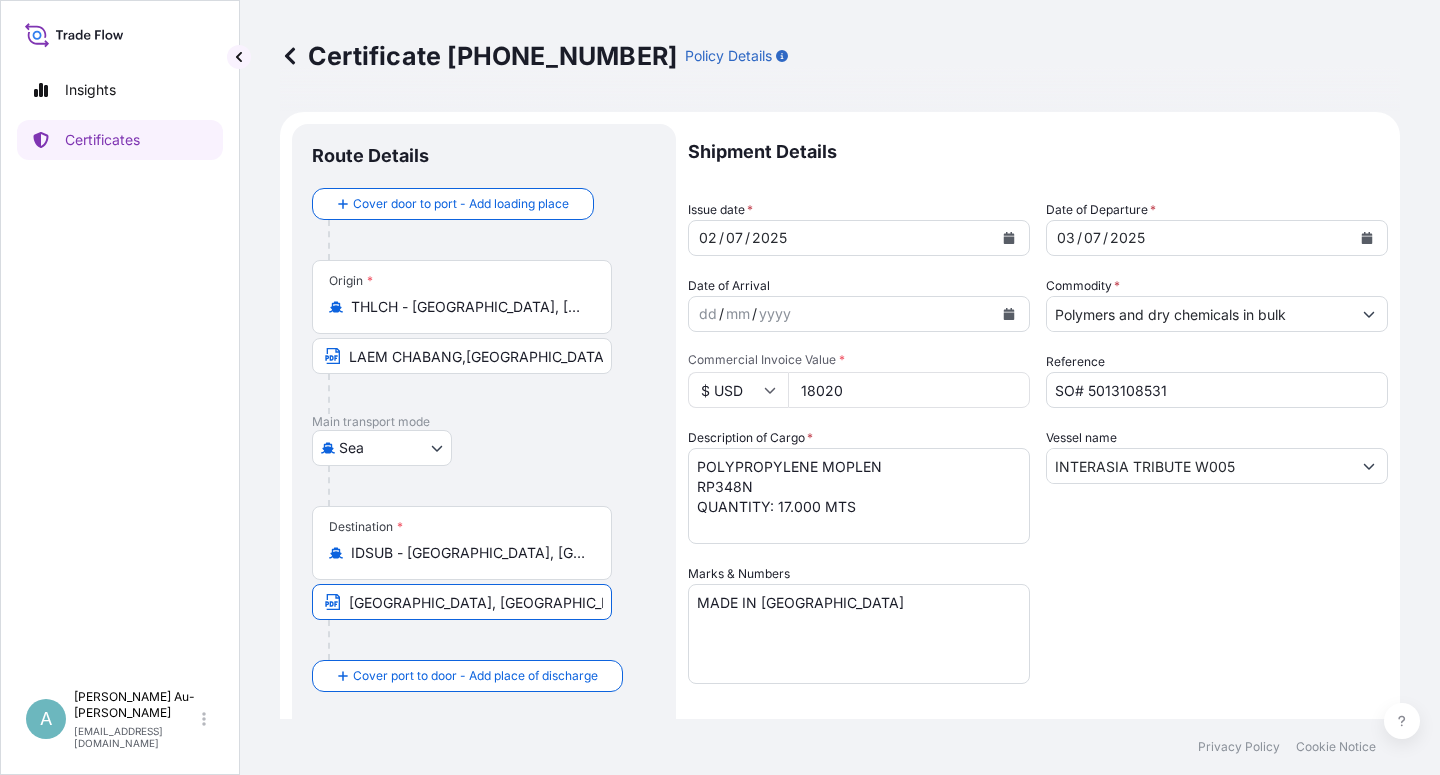 scroll, scrollTop: 0, scrollLeft: 29, axis: horizontal 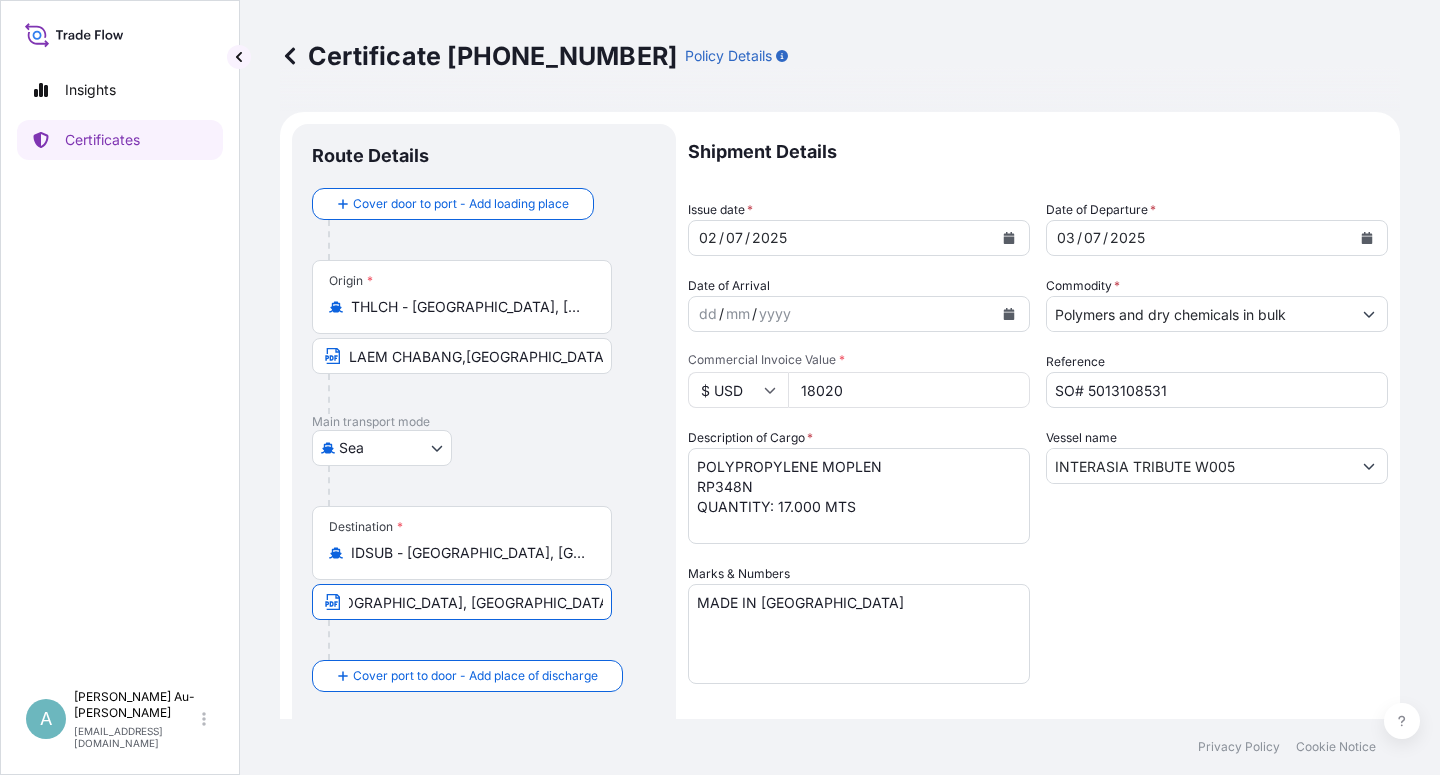 drag, startPoint x: 349, startPoint y: 605, endPoint x: 671, endPoint y: 601, distance: 322.02484 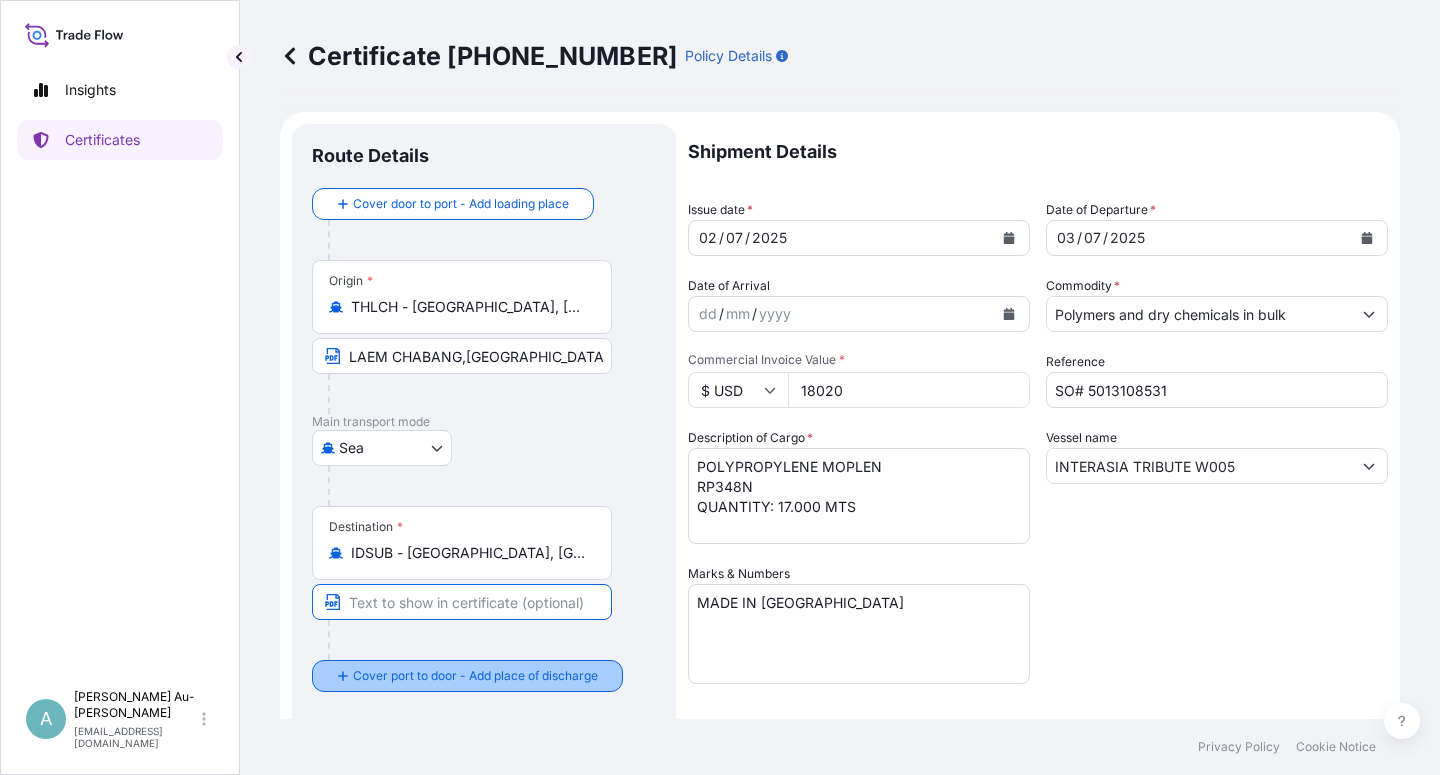scroll, scrollTop: 0, scrollLeft: 0, axis: both 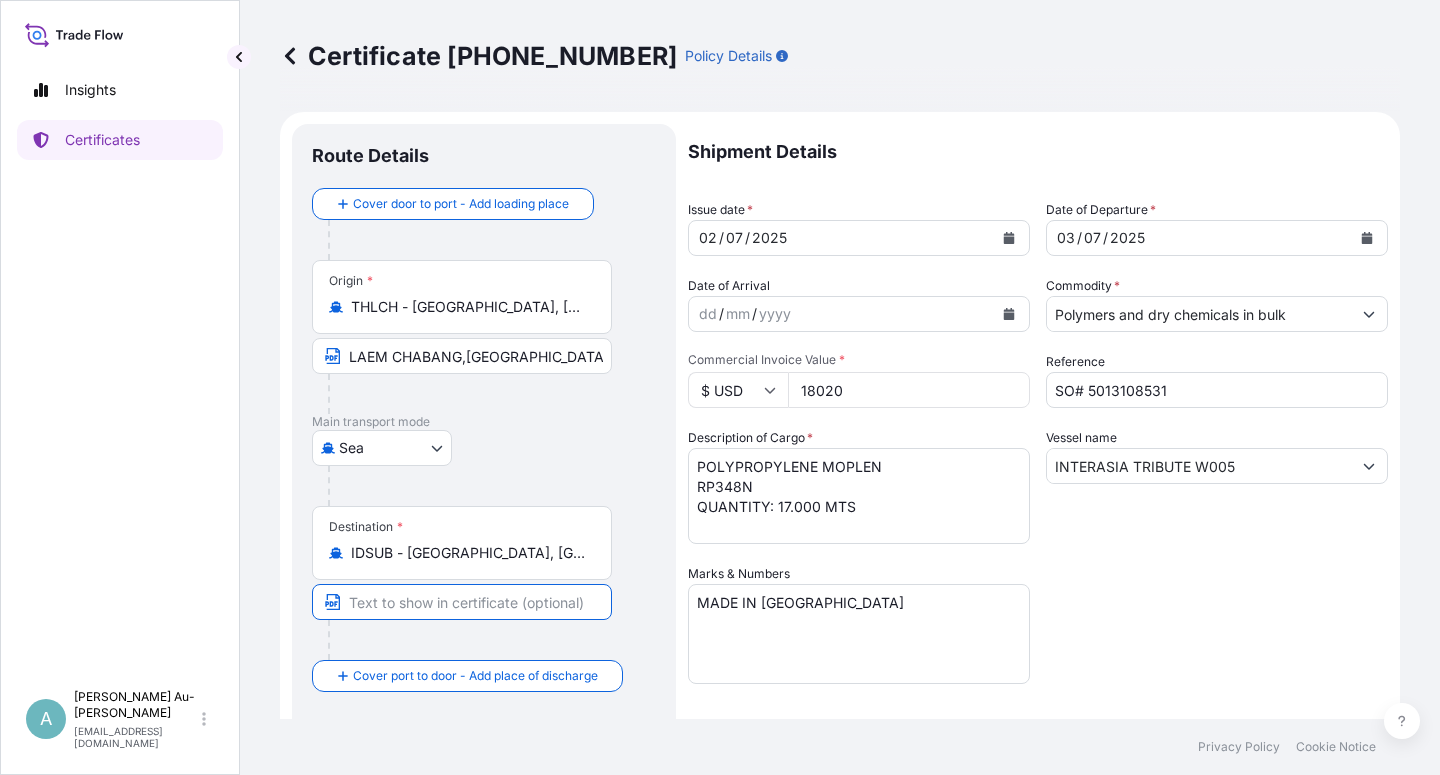 click at bounding box center (462, 602) 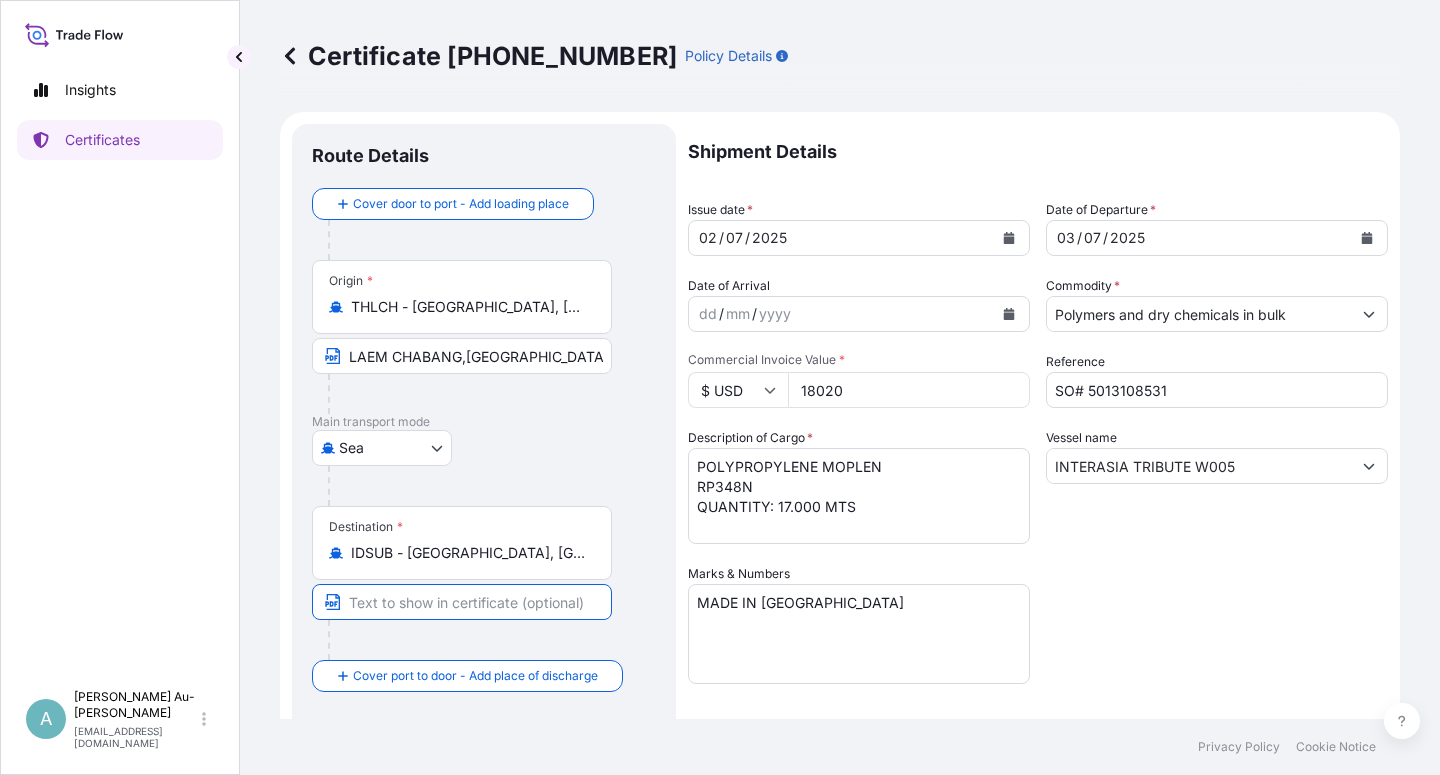 paste on "[GEOGRAPHIC_DATA], [GEOGRAPHIC_DATA], [GEOGRAPHIC_DATA]" 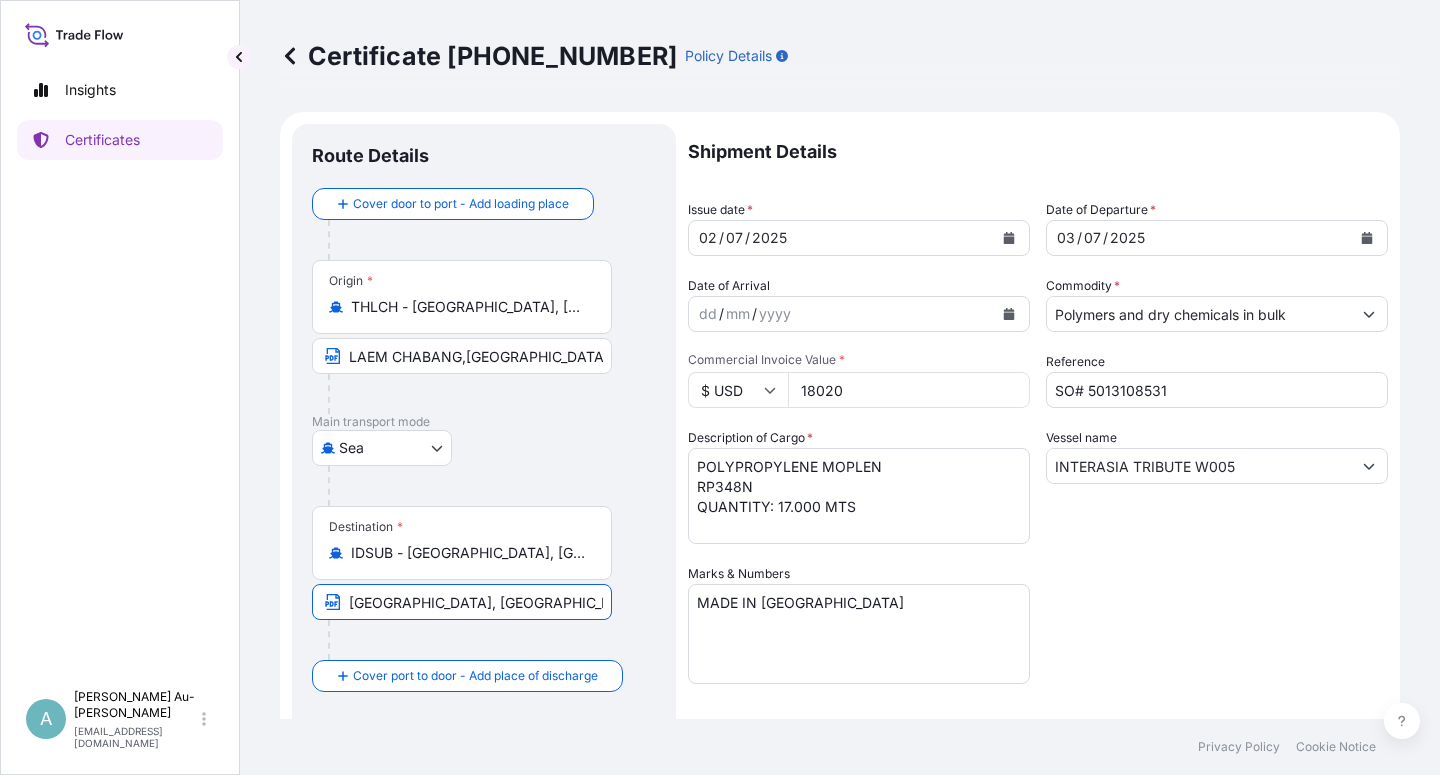 type on "[GEOGRAPHIC_DATA], [GEOGRAPHIC_DATA], [GEOGRAPHIC_DATA]" 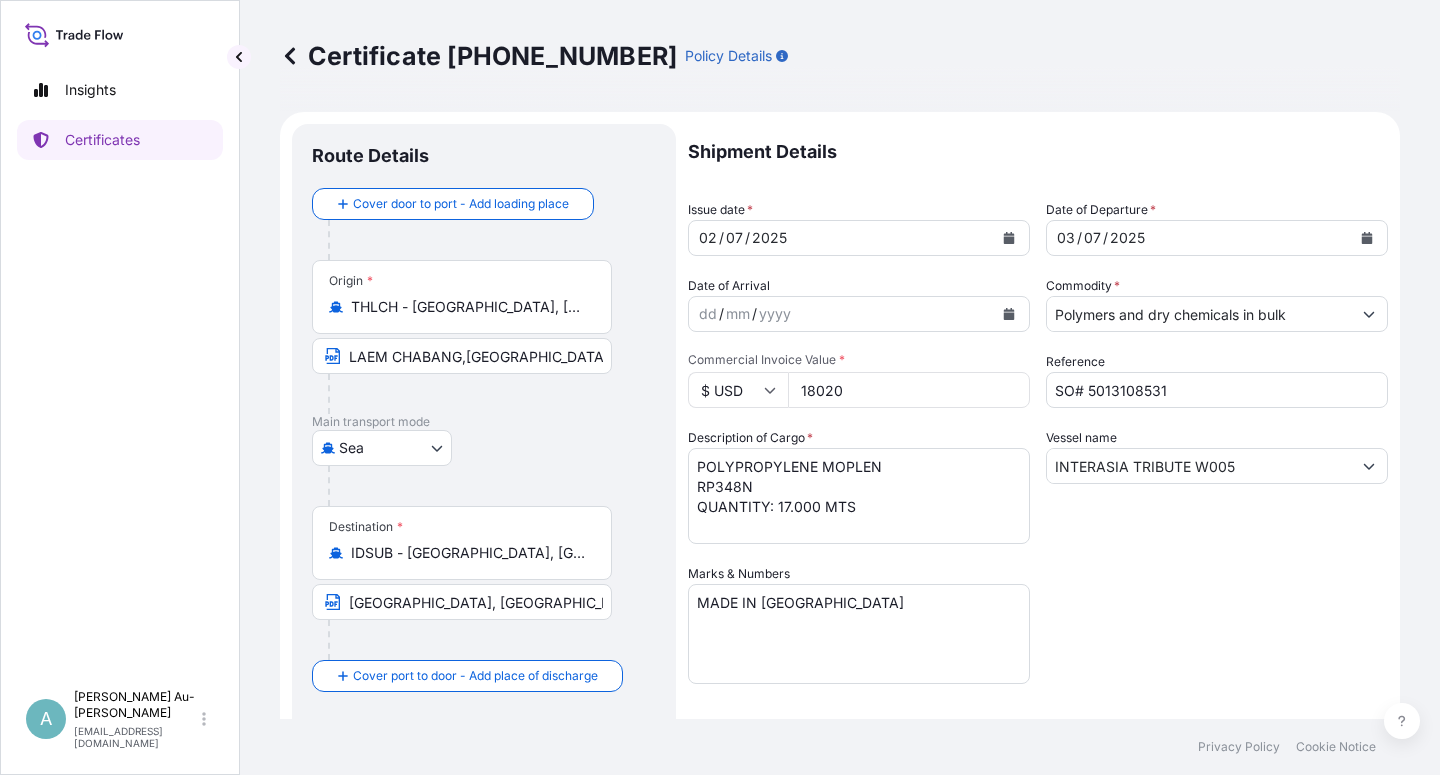 click on "Shipment Details Issue date * [DATE] Date of Departure * [DATE] Date of Arrival dd / mm / yyyy Commodity * Polymers and dry chemicals in bulk Packing Category Commercial Invoice Value    * $ USD 18020 Reference SO# 5013108531 Description of Cargo * POLYPROPYLENE MOPLEN
RP348N
QUANTITY: 17.000 MTS Vessel name INTERASIA TRIBUTE W005 Marks & Numbers MADE IN [GEOGRAPHIC_DATA] Letter of Credit This shipment has a letter of credit Letter of credit * COVERING INSTITUTE CARGO CLAUSES A PLUS INSTITUTE WAR CLAUSE CARGO
AND INSTITUTE STRIKE, RIOT AND CIVIL COMMOTIONS CLAUSE,
PAYABLE IN [GEOGRAPHIC_DATA],
THE SETTLING INSURANCE AGENT IN [GEOGRAPHIC_DATA]:
PT Carsurin
Neo Soho Capital - 28th [PERSON_NAME]. Letjen S. [STREET_ADDRESS]
NUMBER OF ORIGINALS ISSUED: 01  Letter of credit may not exceed 12000 characters Assured Details Primary Assured * Basell Asia Pacific Limited Basell Asia Pacific Limited Named Assured Named Assured Address" at bounding box center [1038, 638] 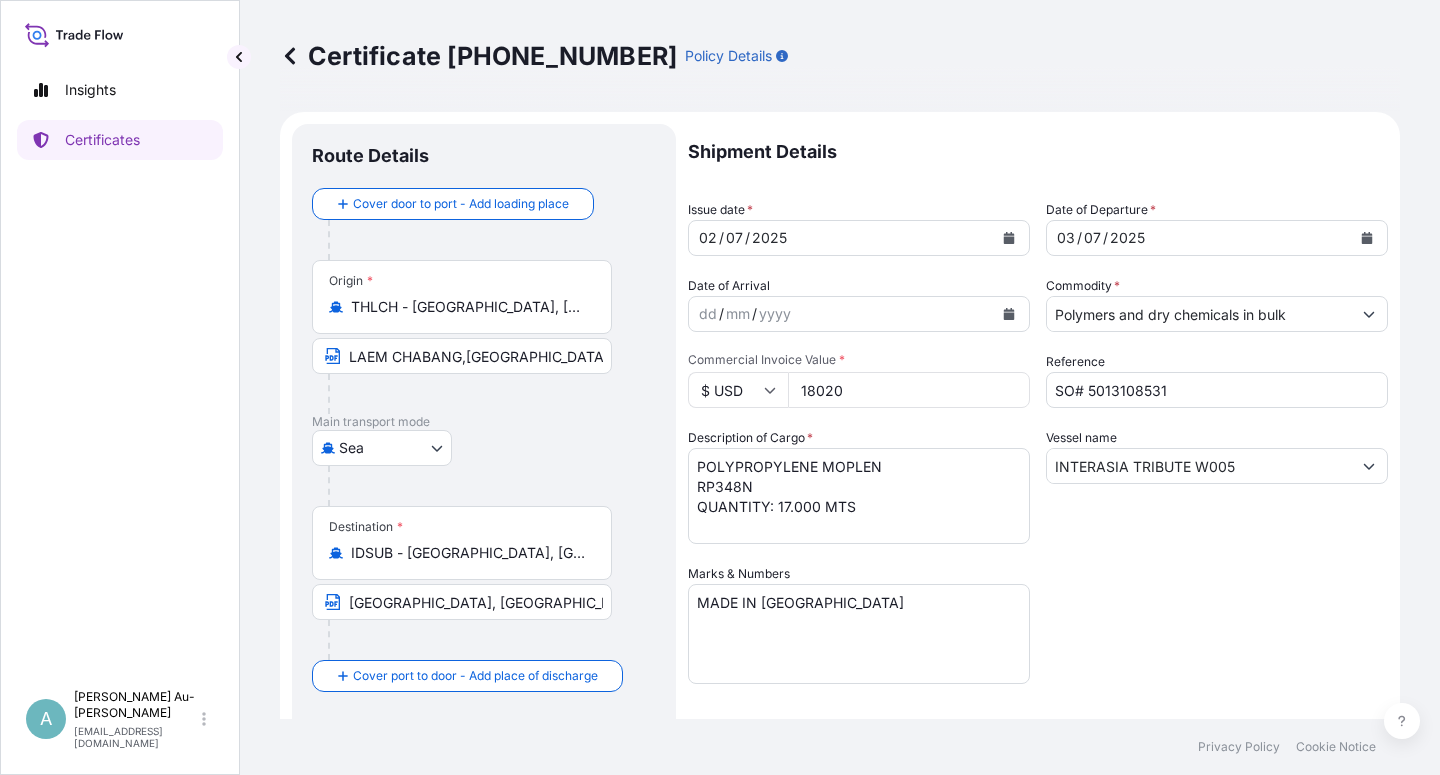click at bounding box center (1009, 238) 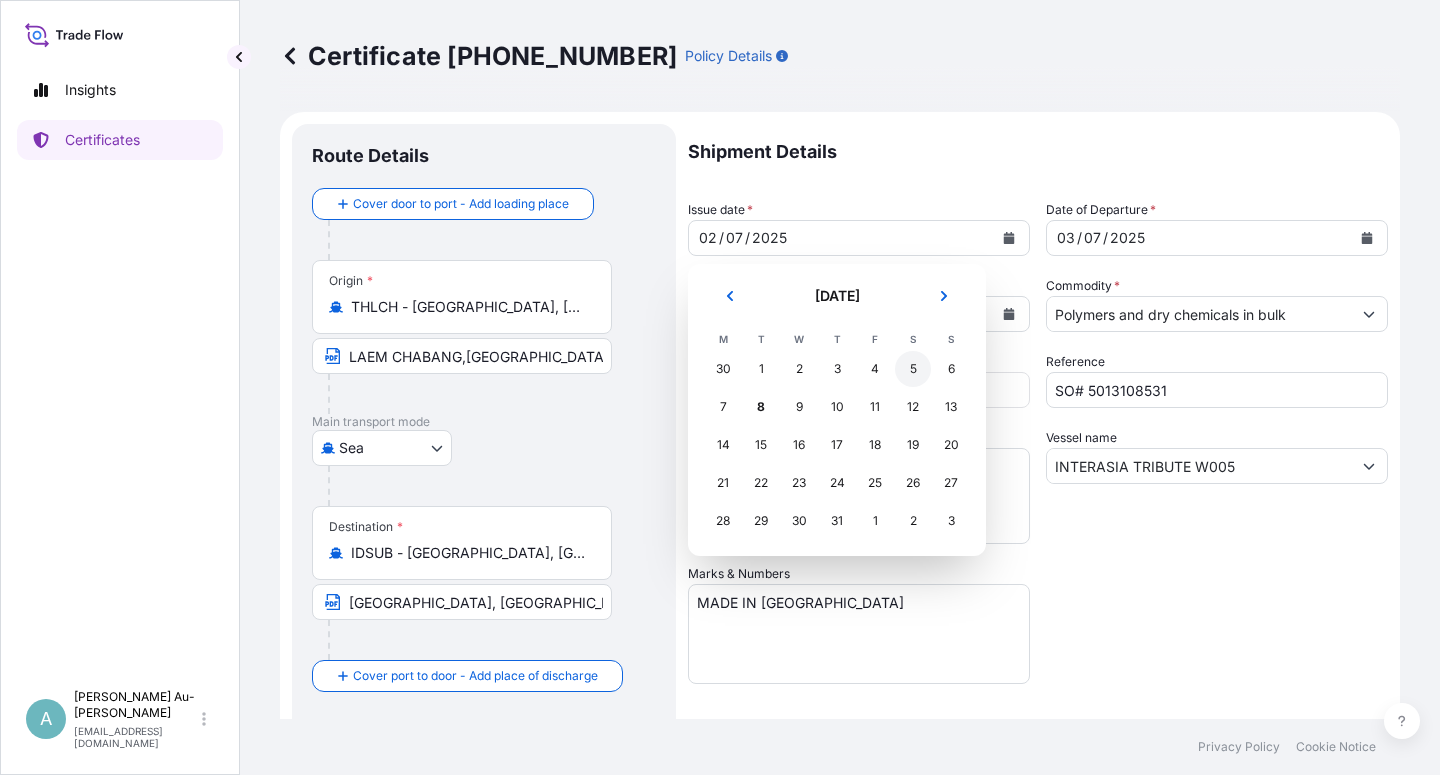 click on "5" at bounding box center [913, 369] 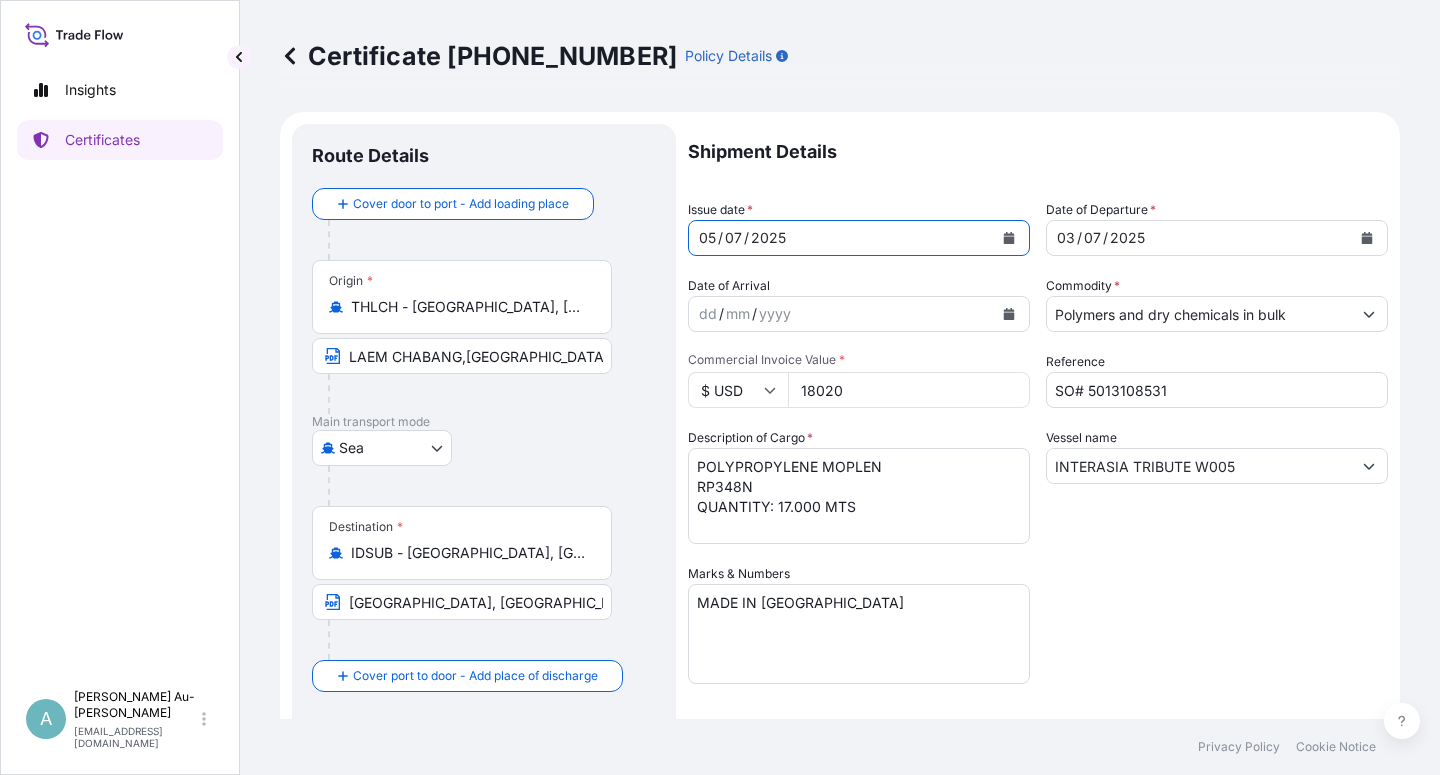 click at bounding box center (1367, 238) 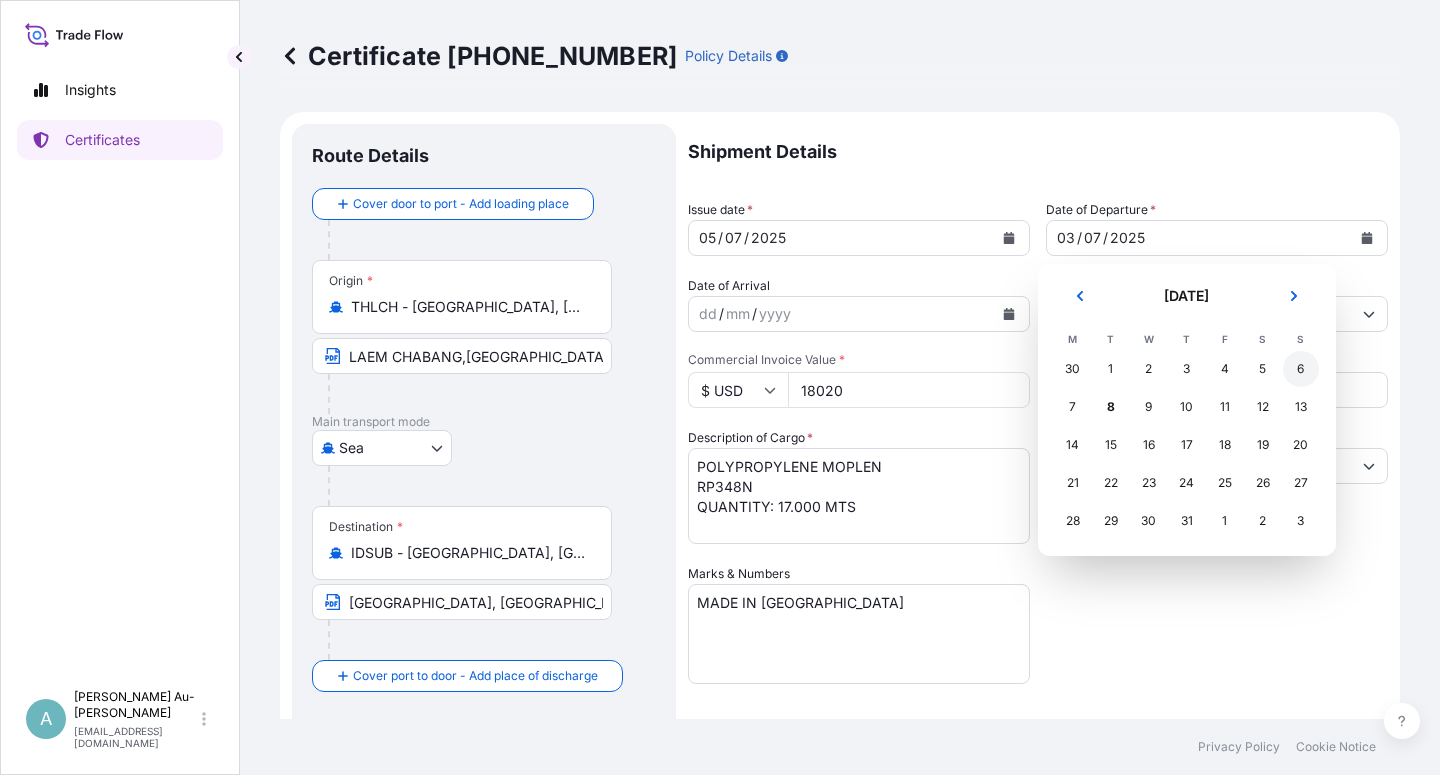 click on "6" at bounding box center [1301, 369] 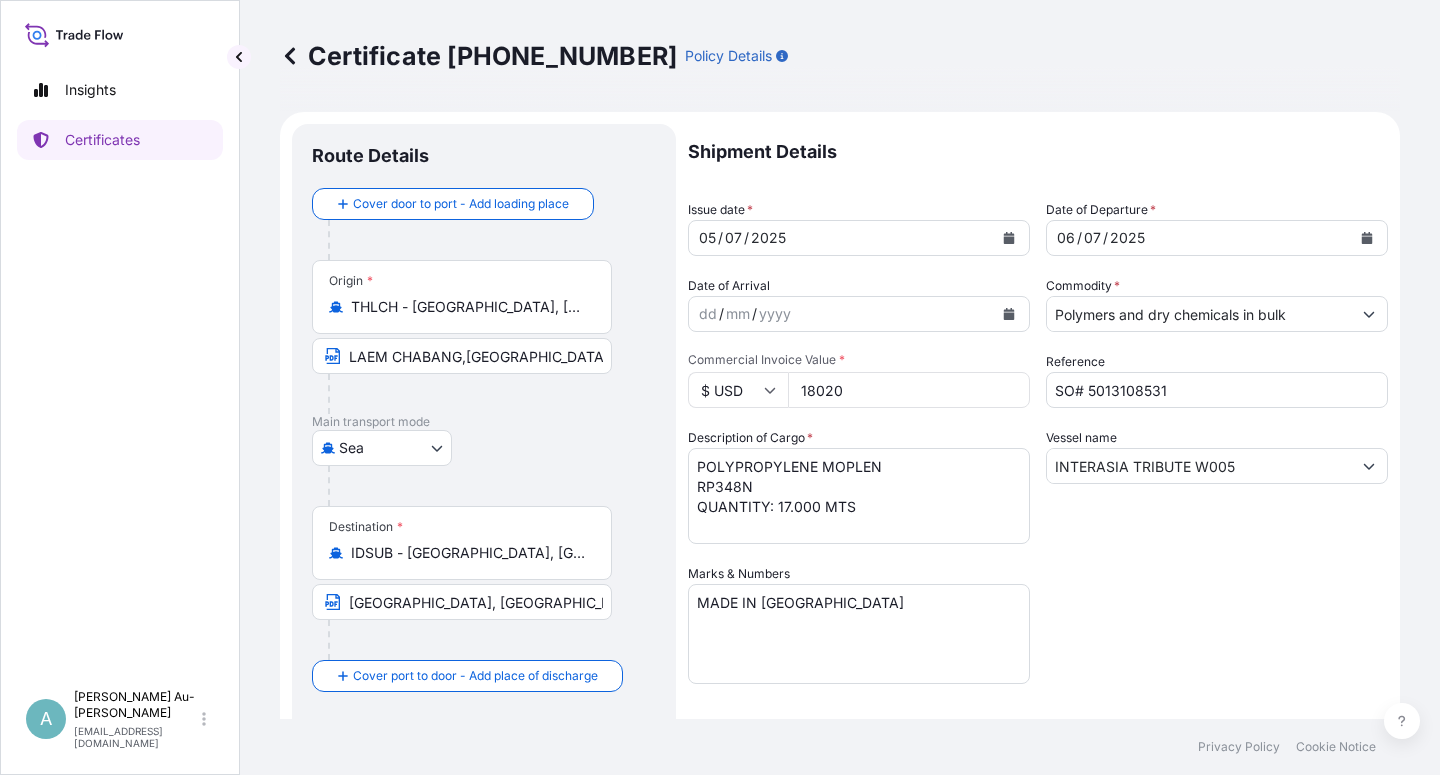 click on "Shipment Details Issue date * [DATE] Date of Departure * [DATE] Date of Arrival dd / mm / yyyy Commodity * Polymers and dry chemicals in bulk Packing Category Commercial Invoice Value    * $ USD 18020 Reference SO# 5013108531 Description of Cargo * POLYPROPYLENE MOPLEN
RP348N
QUANTITY: 17.000 MTS Vessel name INTERASIA TRIBUTE W005 Marks & Numbers MADE IN [GEOGRAPHIC_DATA] Letter of Credit This shipment has a letter of credit Letter of credit * COVERING INSTITUTE CARGO CLAUSES A PLUS INSTITUTE WAR CLAUSE CARGO
AND INSTITUTE STRIKE, RIOT AND CIVIL COMMOTIONS CLAUSE,
PAYABLE IN [GEOGRAPHIC_DATA],
THE SETTLING INSURANCE AGENT IN [GEOGRAPHIC_DATA]:
PT Carsurin
Neo Soho Capital - 28th [PERSON_NAME]. Letjen S. [STREET_ADDRESS]
NUMBER OF ORIGINALS ISSUED: 01  Letter of credit may not exceed 12000 characters Assured Details Primary Assured * Basell Asia Pacific Limited Basell Asia Pacific Limited Named Assured Named Assured Address" at bounding box center (1038, 638) 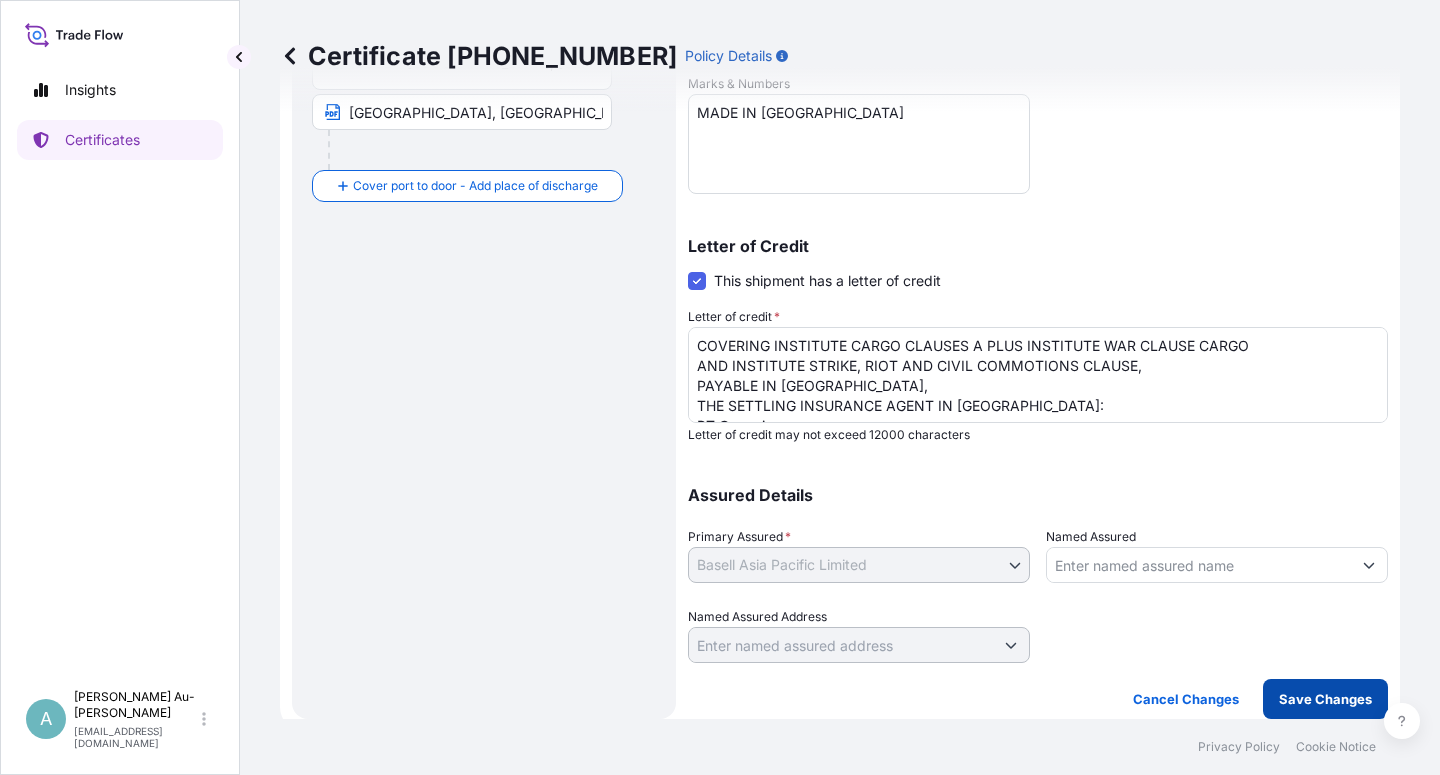 click on "Save Changes" at bounding box center [1325, 699] 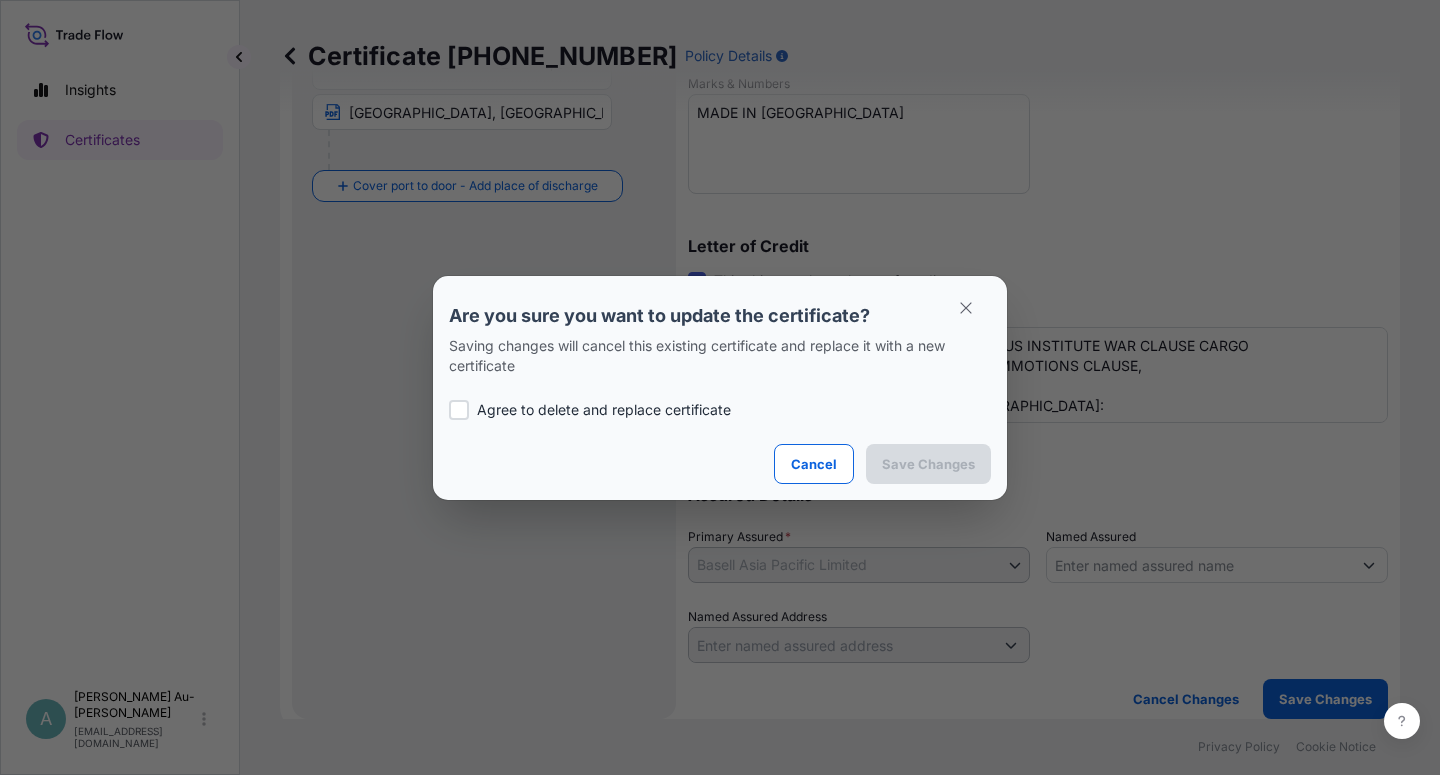 click on "Agree to delete and replace certificate" at bounding box center (720, 410) 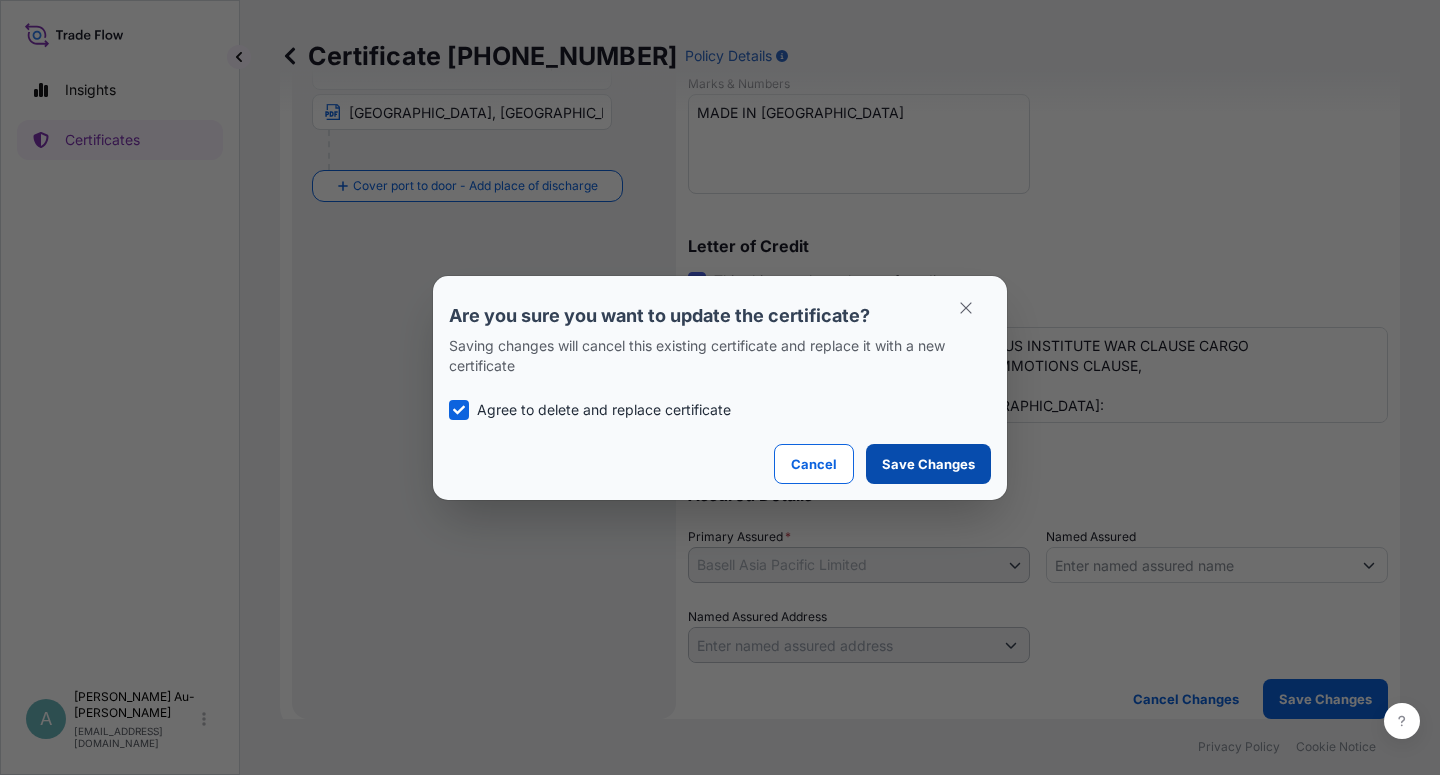 click on "Save Changes" at bounding box center [928, 464] 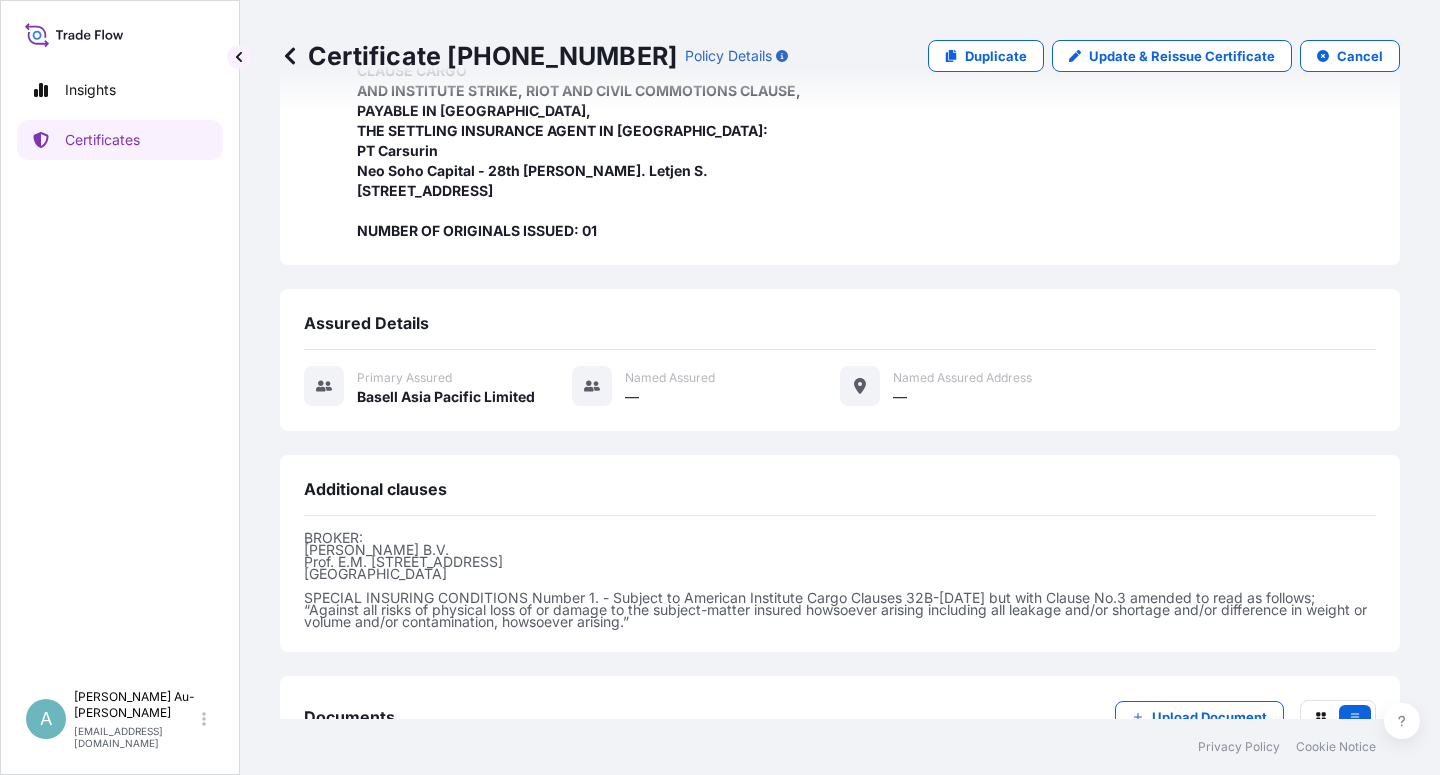 scroll, scrollTop: 614, scrollLeft: 0, axis: vertical 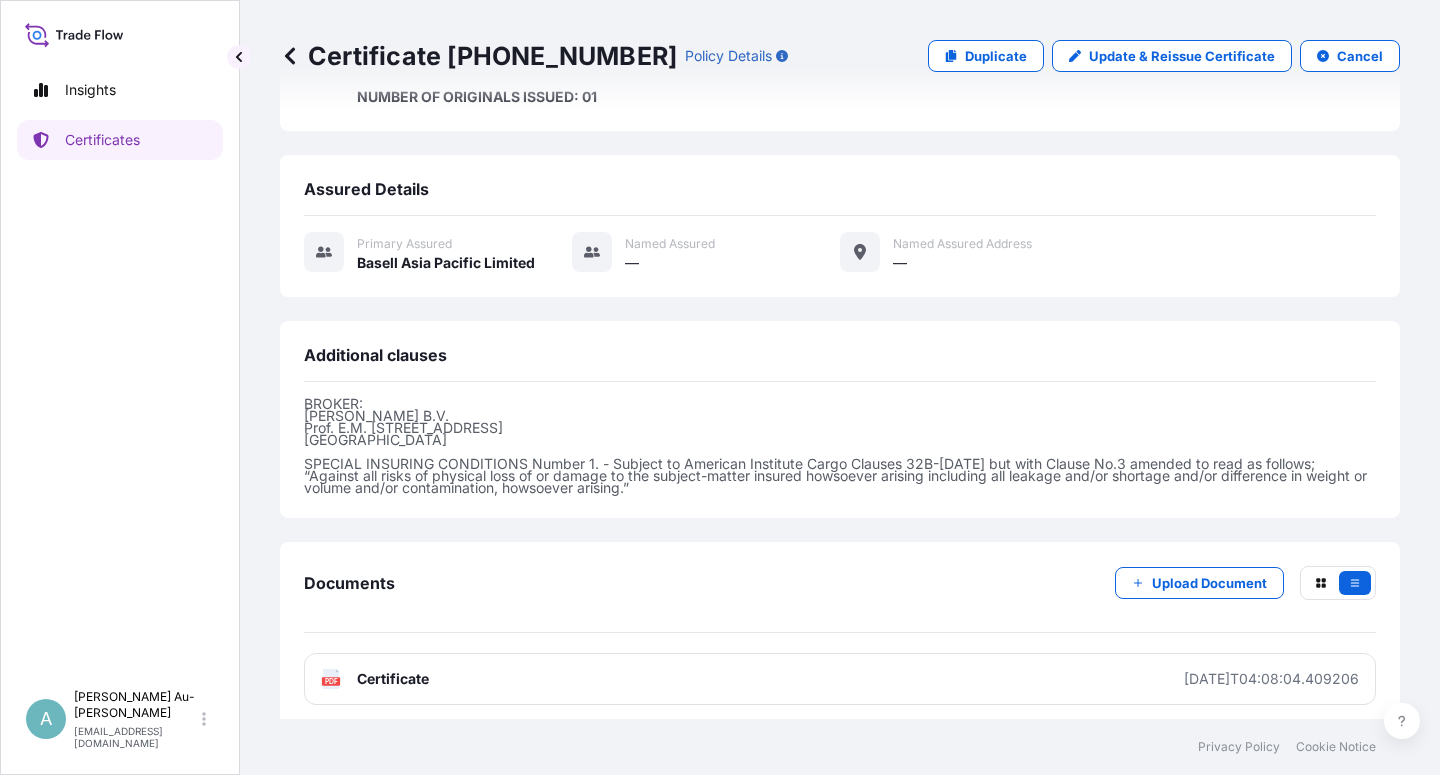 click on "Certificate" at bounding box center [393, 679] 